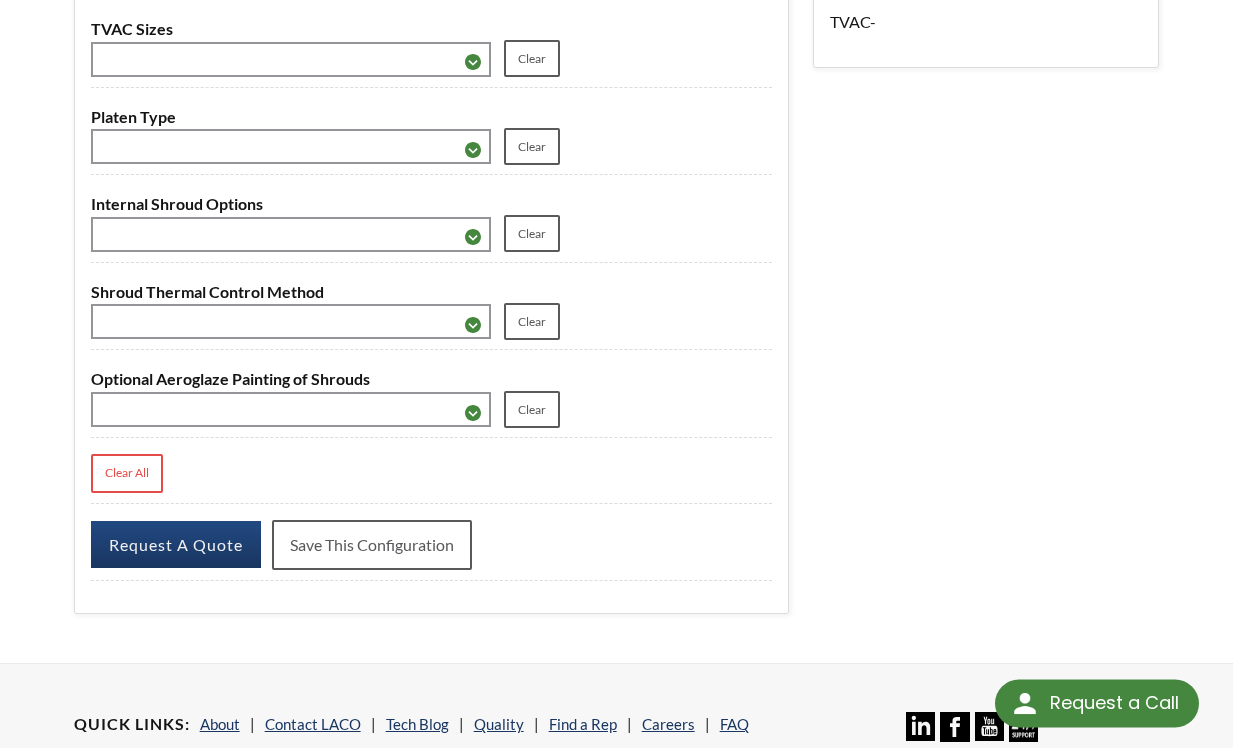 scroll, scrollTop: 0, scrollLeft: 0, axis: both 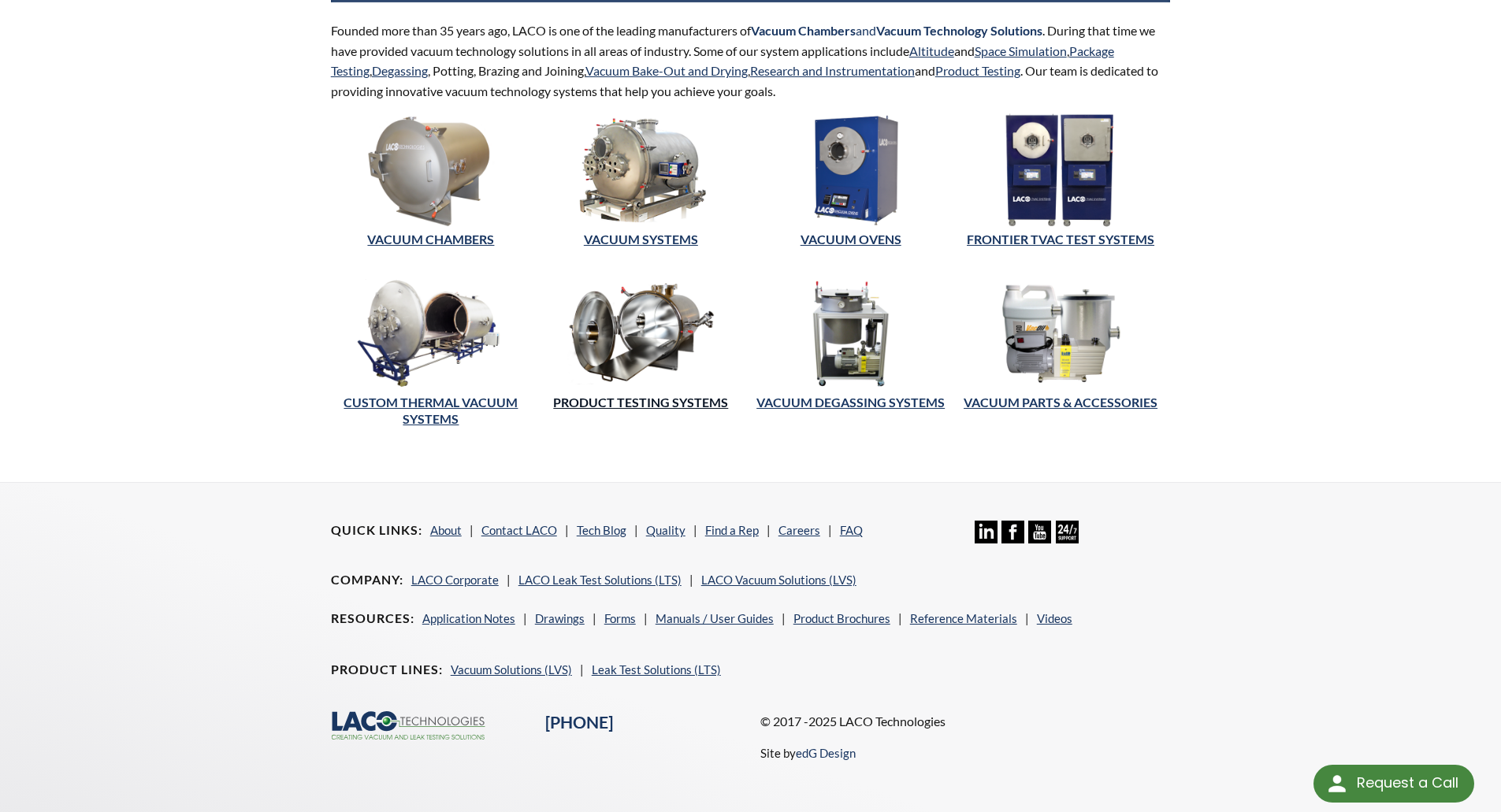 click on "Product Testing Systems" at bounding box center (641, 402) 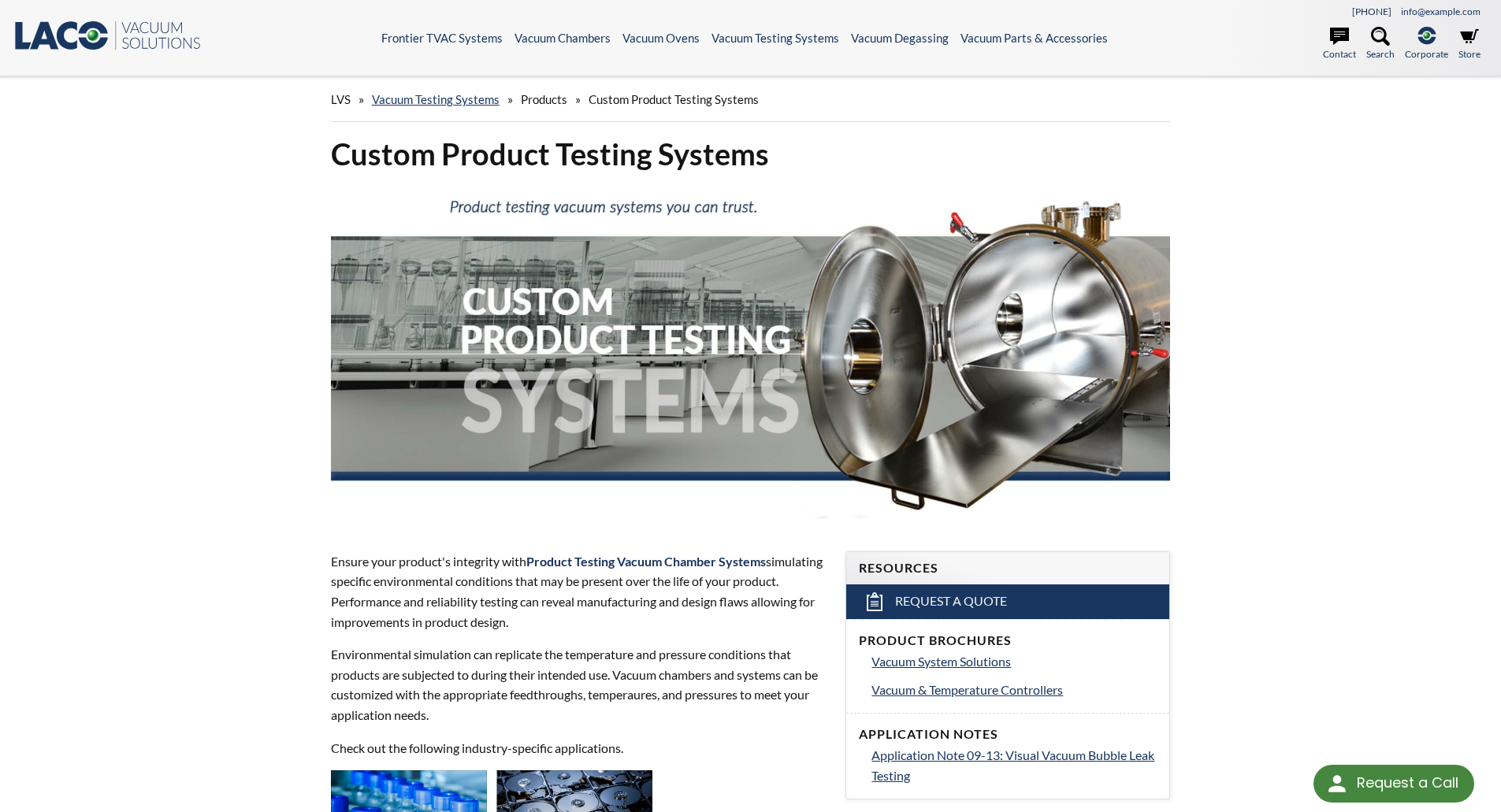 scroll, scrollTop: 0, scrollLeft: 0, axis: both 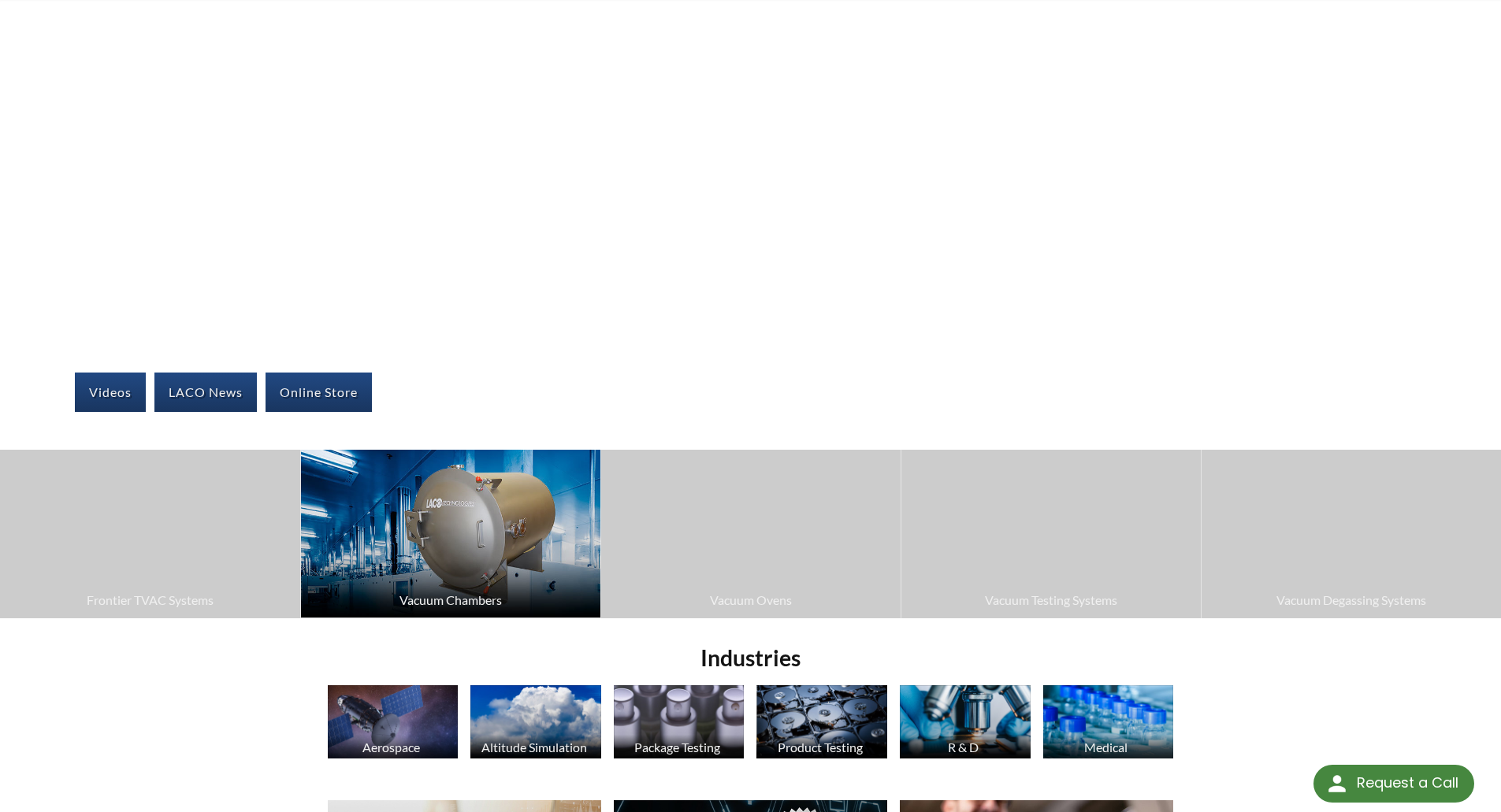 click at bounding box center [451, 533] 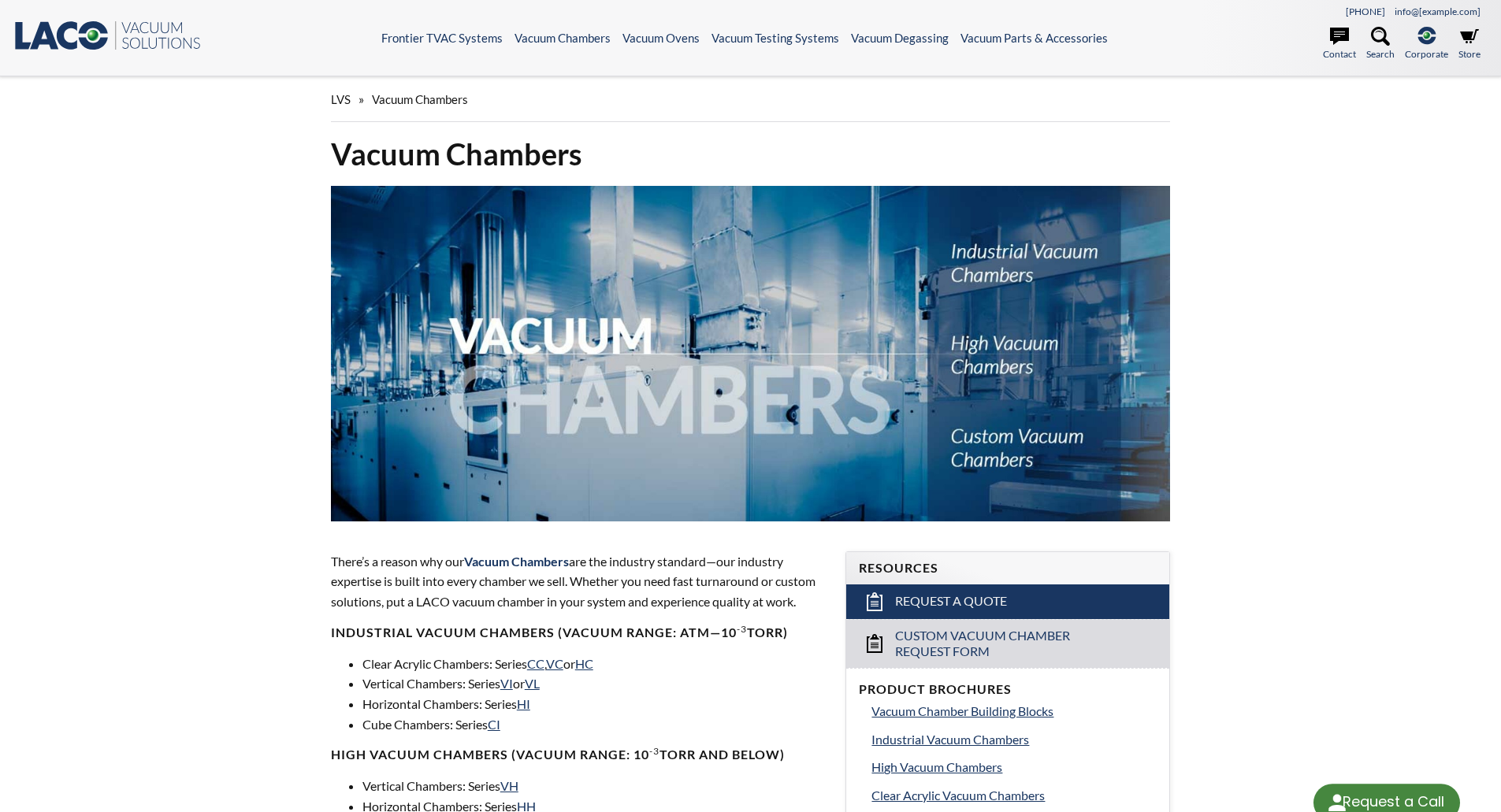 scroll, scrollTop: 0, scrollLeft: 0, axis: both 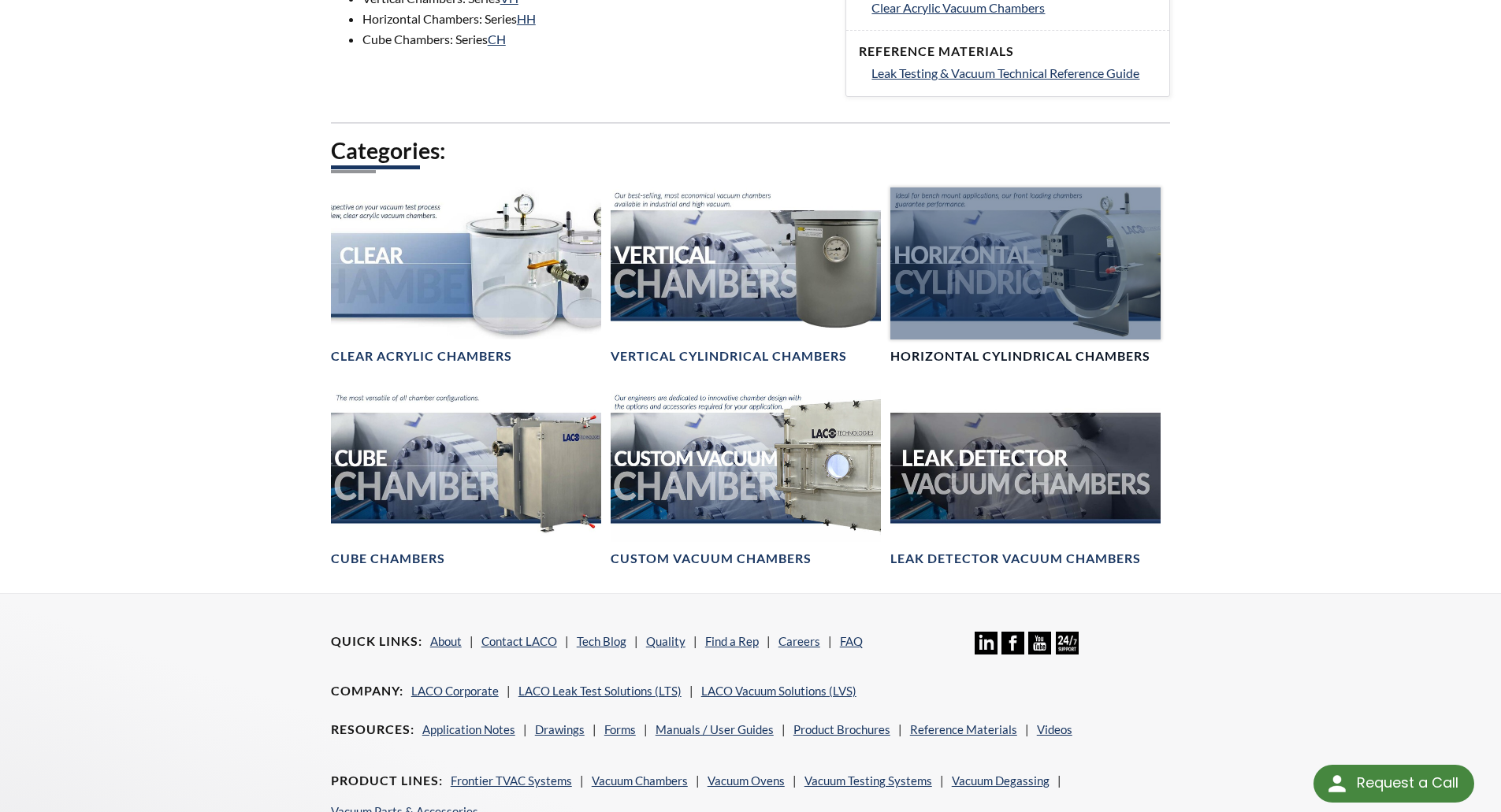 click at bounding box center (1025, 263) 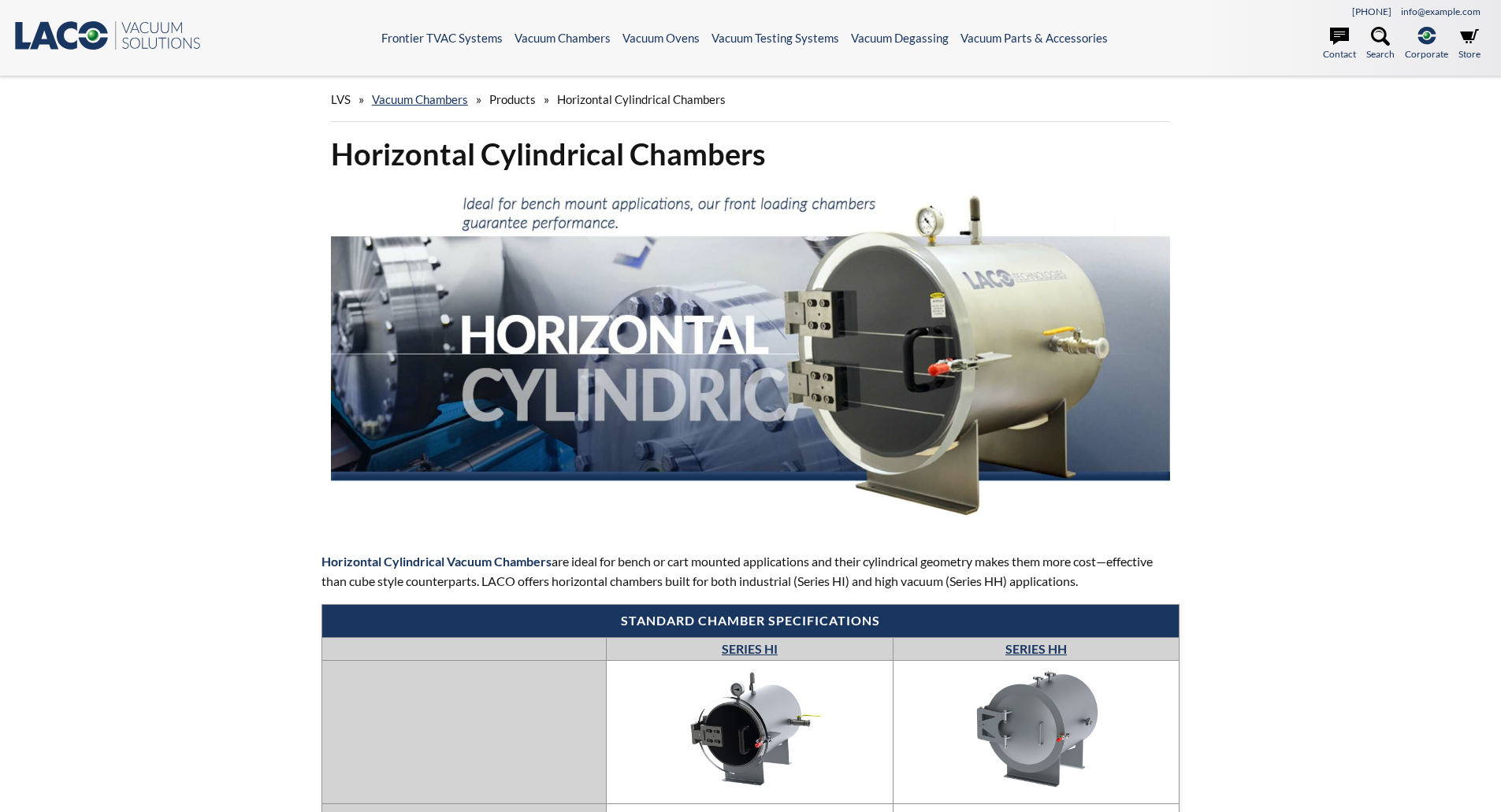 scroll, scrollTop: 0, scrollLeft: 0, axis: both 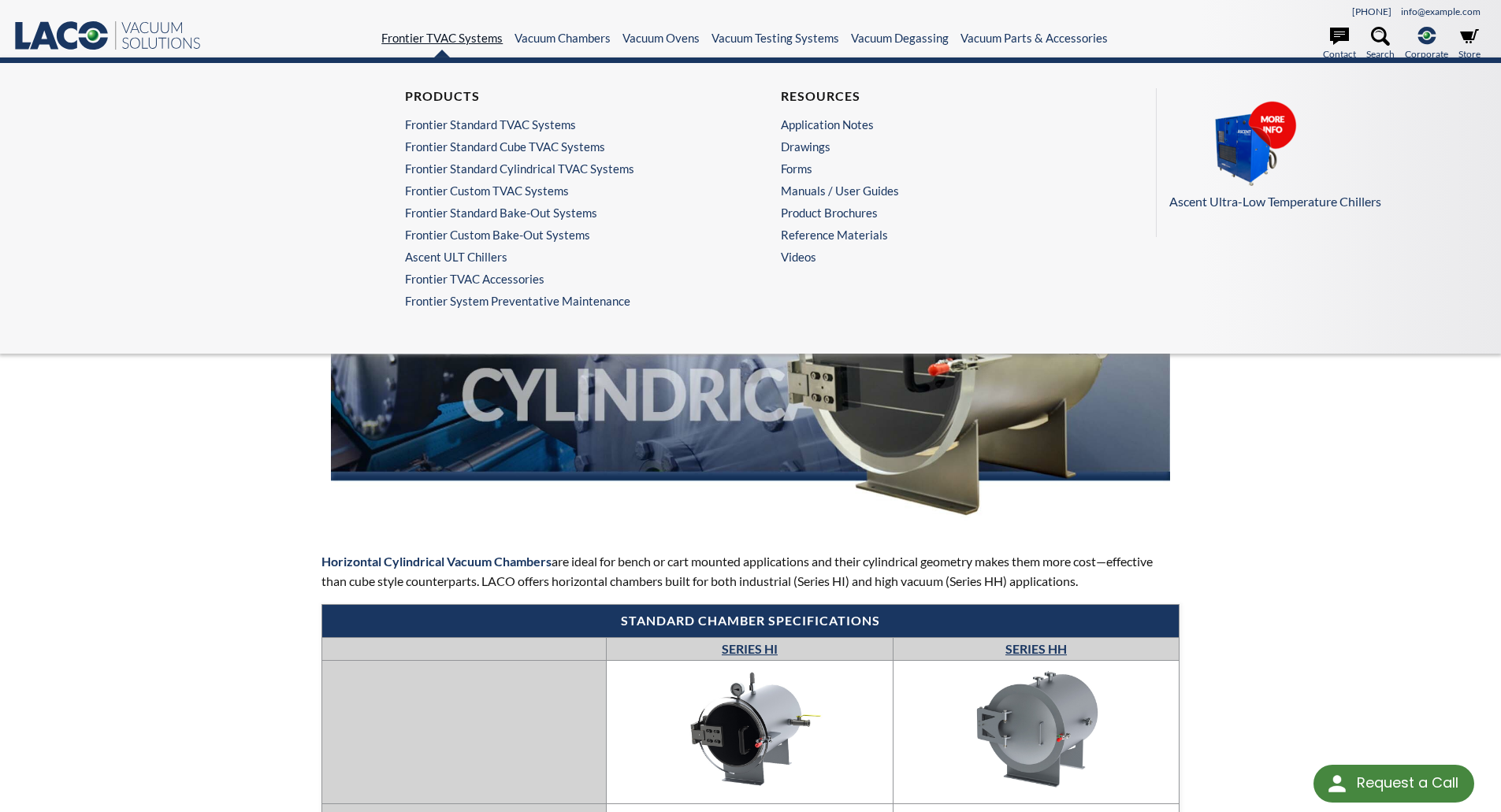 click on "Frontier TVAC Systems" at bounding box center (442, 38) 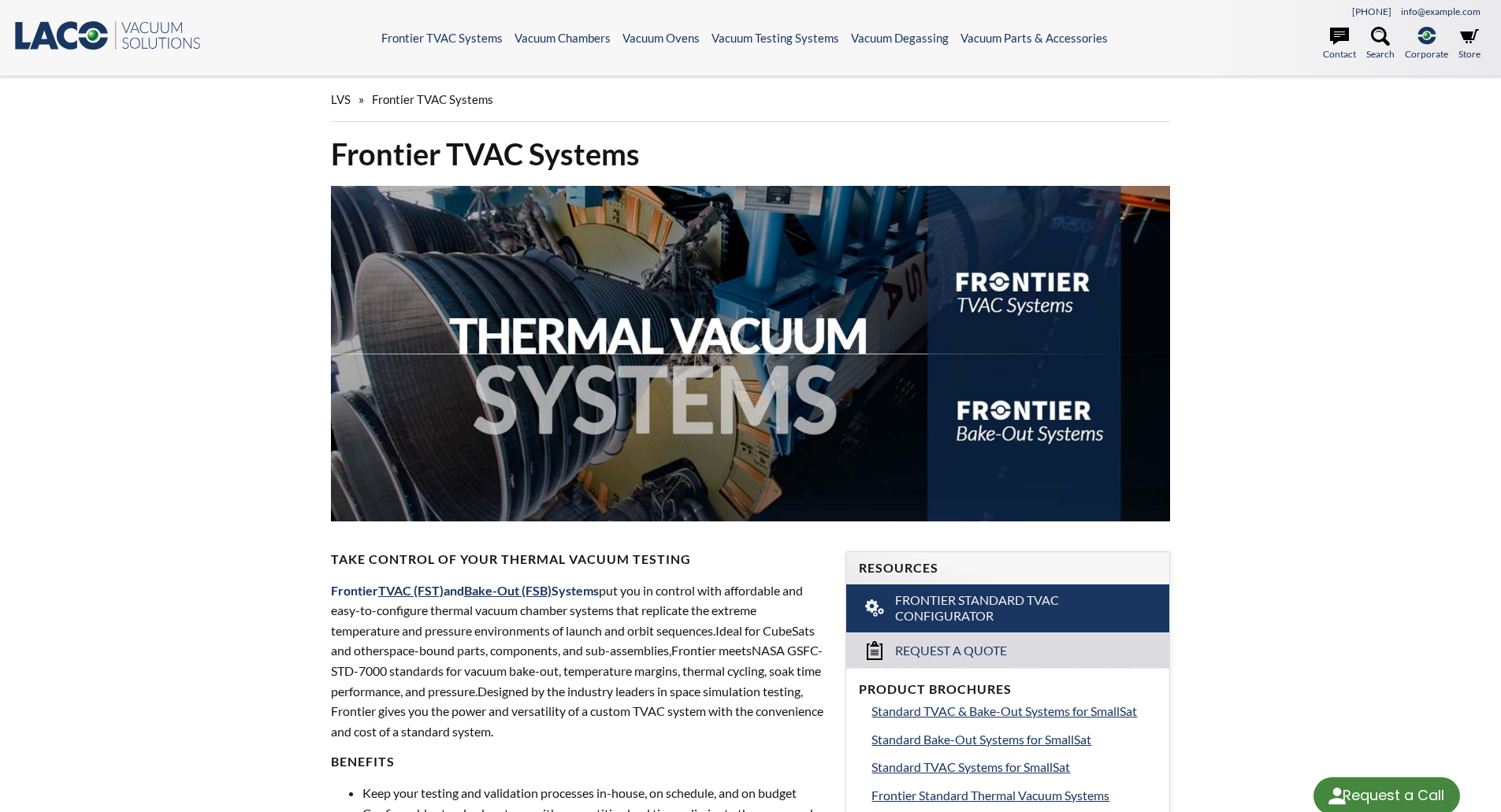 scroll, scrollTop: 0, scrollLeft: 0, axis: both 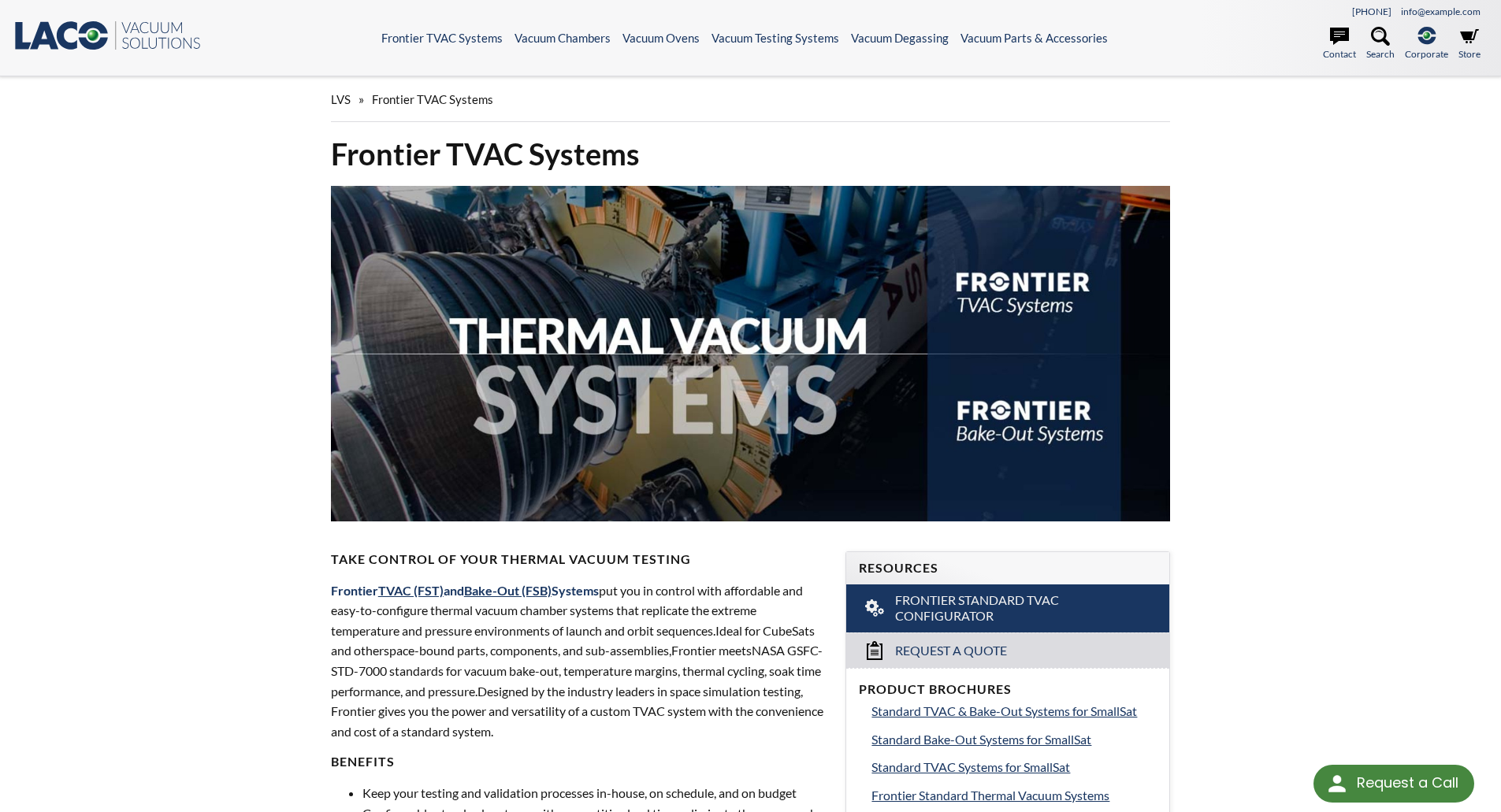 click at bounding box center (93, 35) 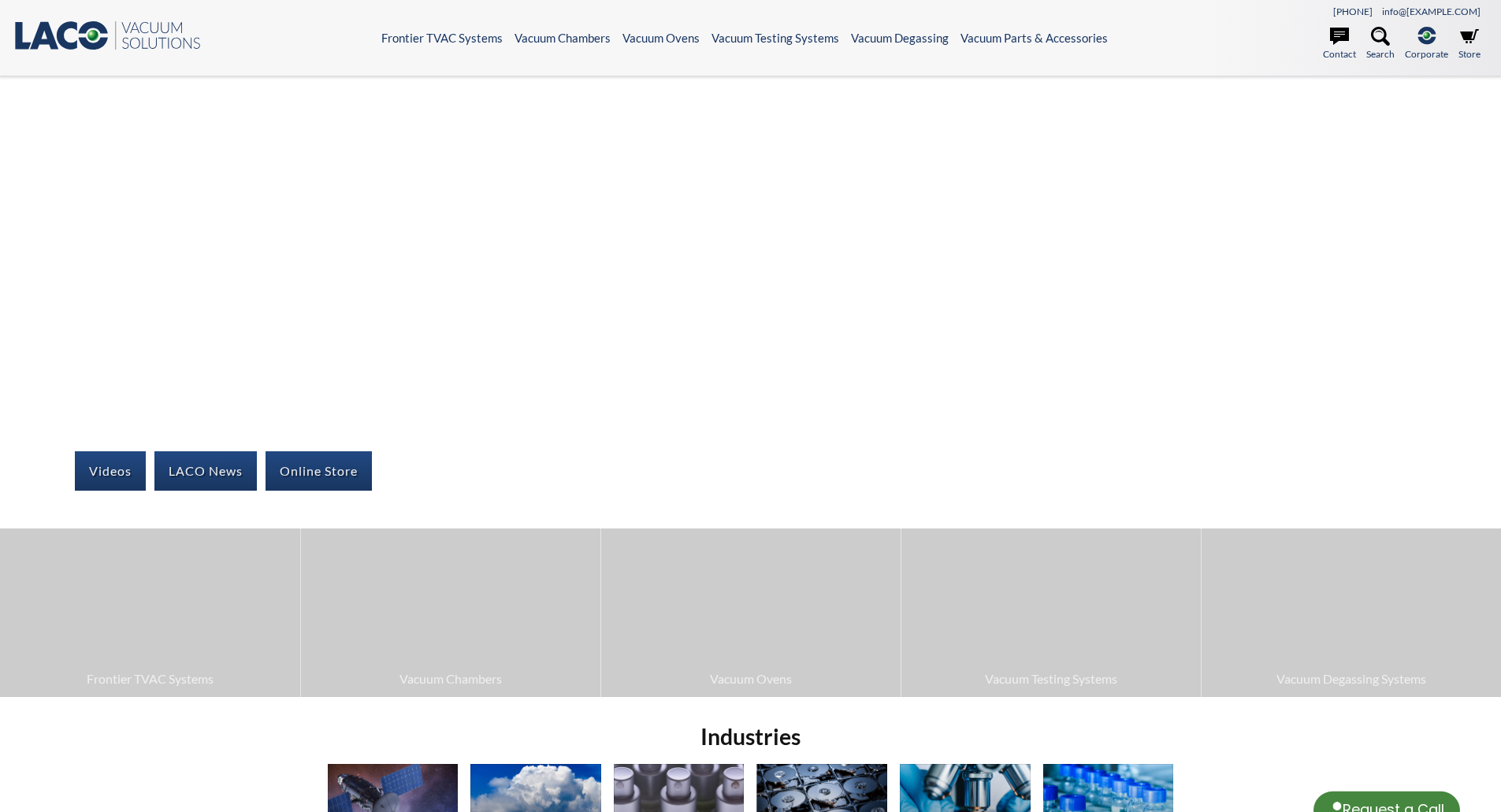 scroll, scrollTop: 0, scrollLeft: 0, axis: both 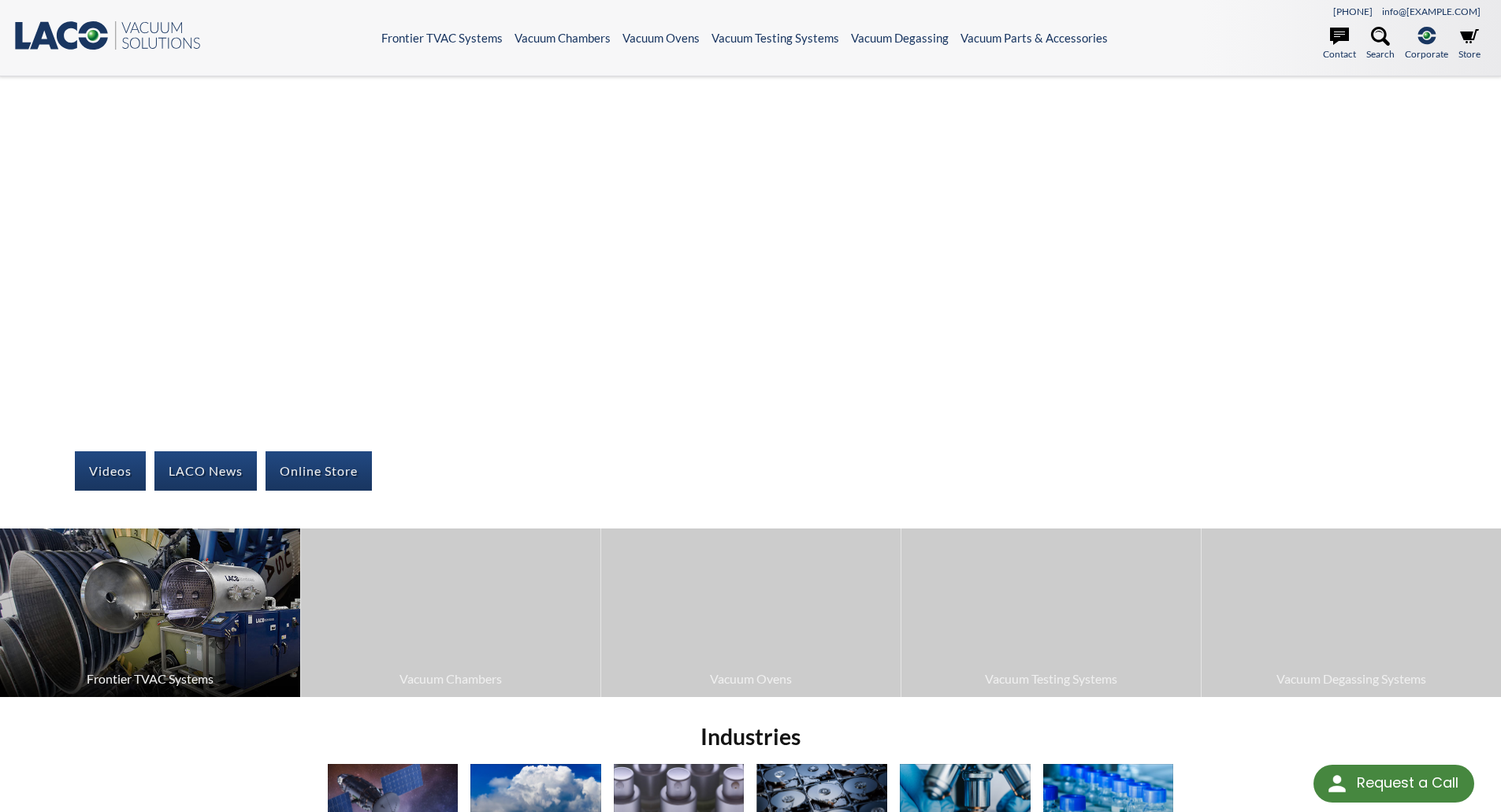click at bounding box center (150, 613) 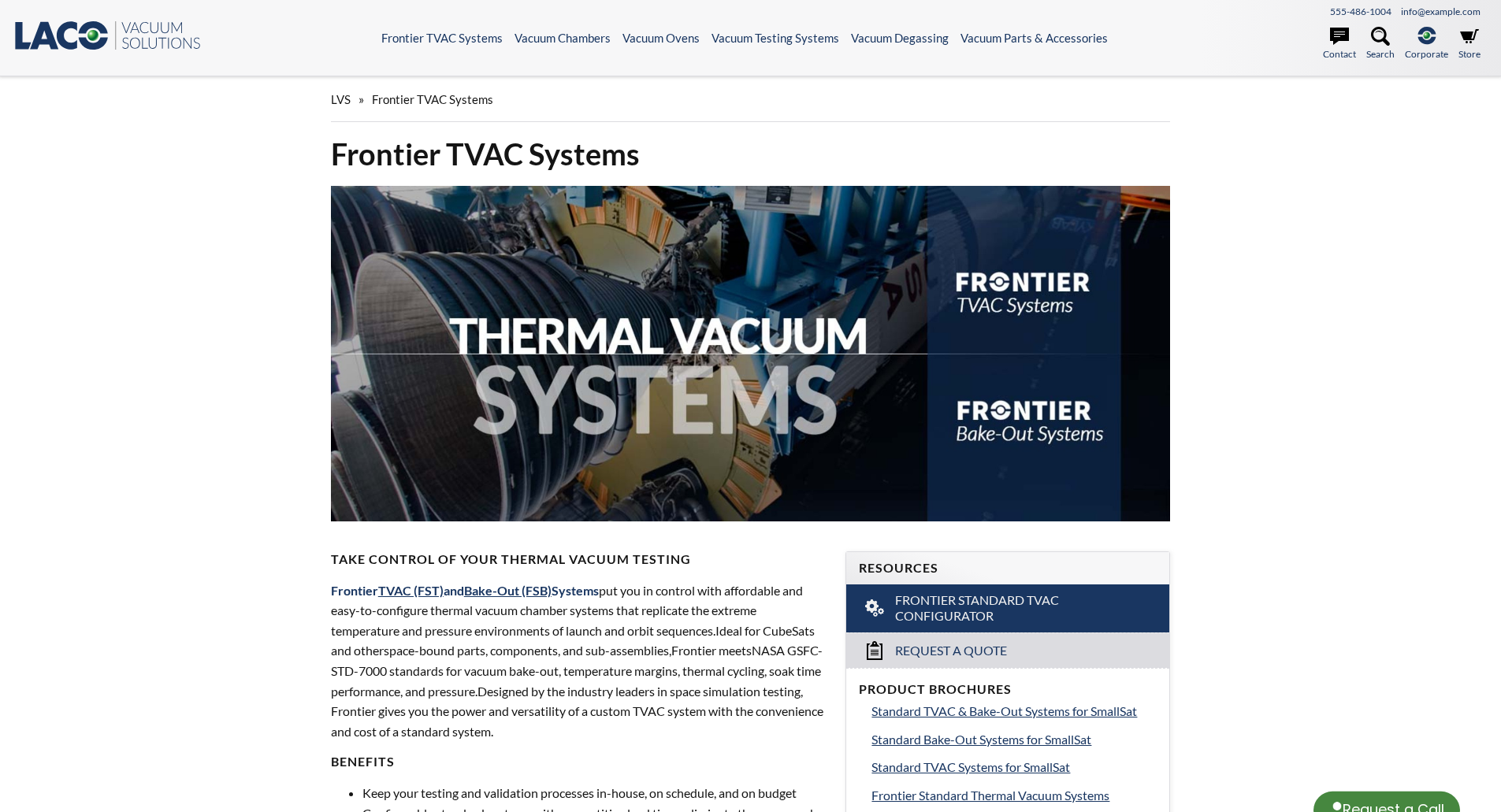 scroll, scrollTop: 0, scrollLeft: 0, axis: both 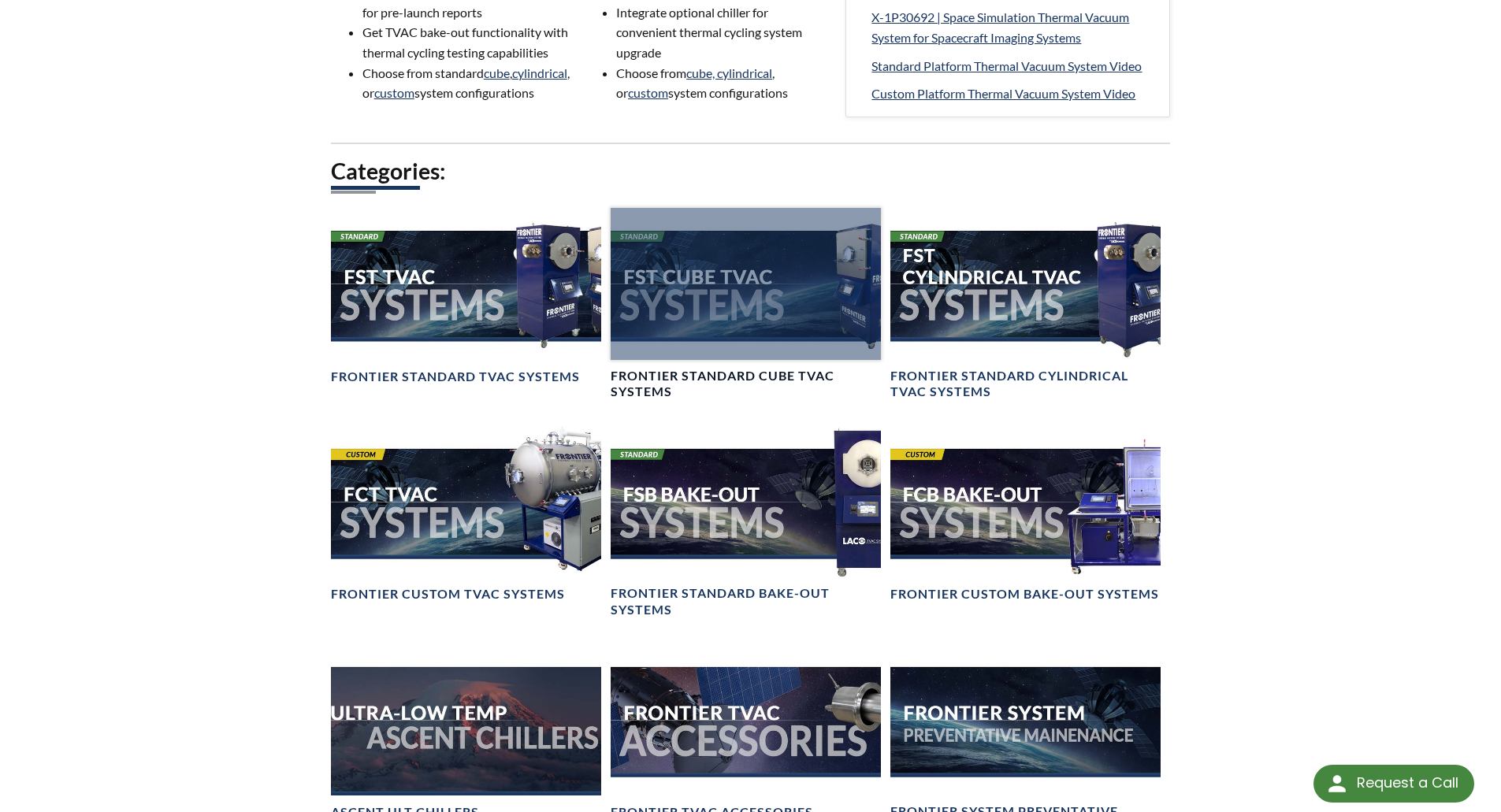 click at bounding box center (745, 284) 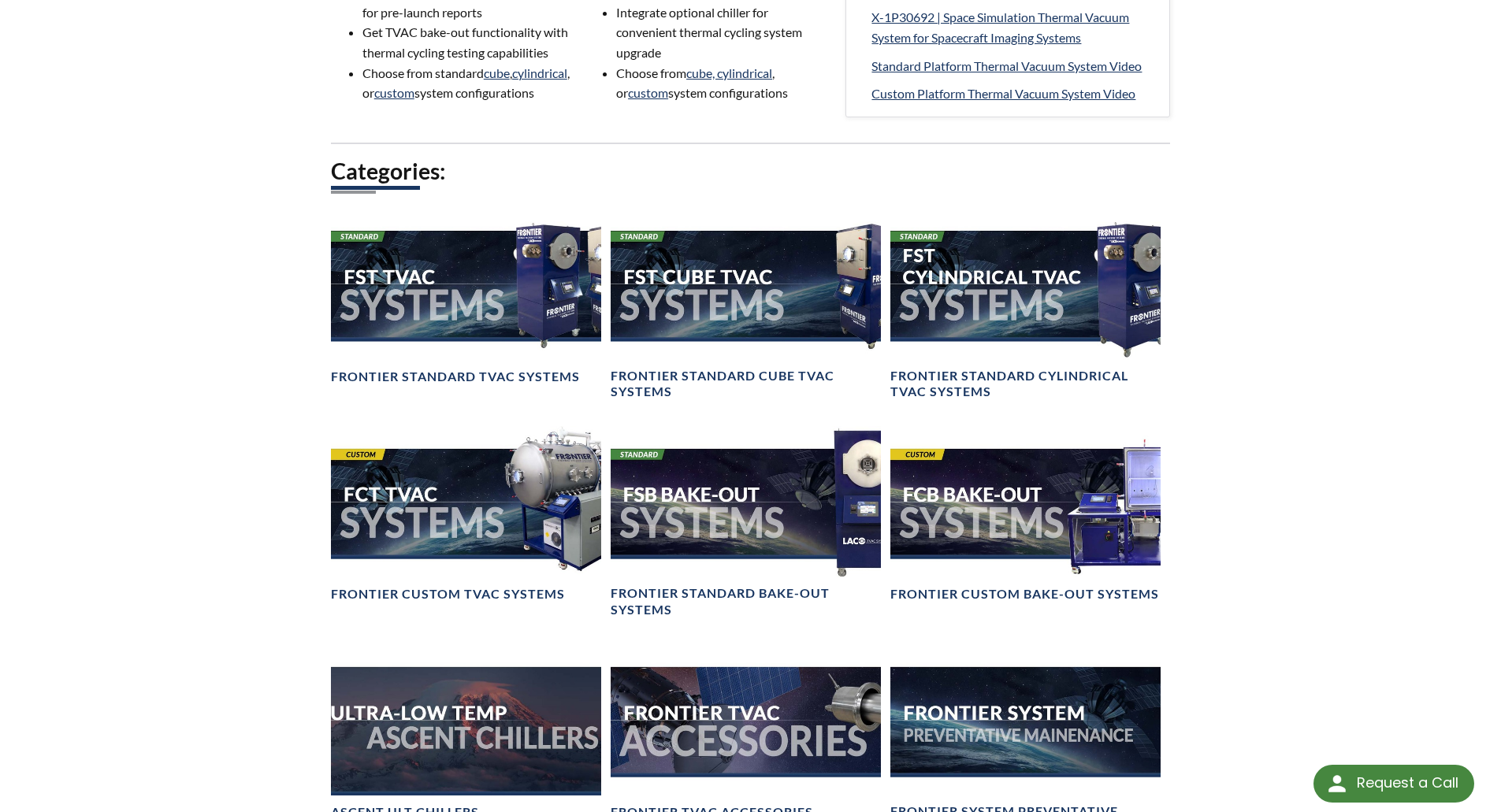 scroll, scrollTop: 1181, scrollLeft: 0, axis: vertical 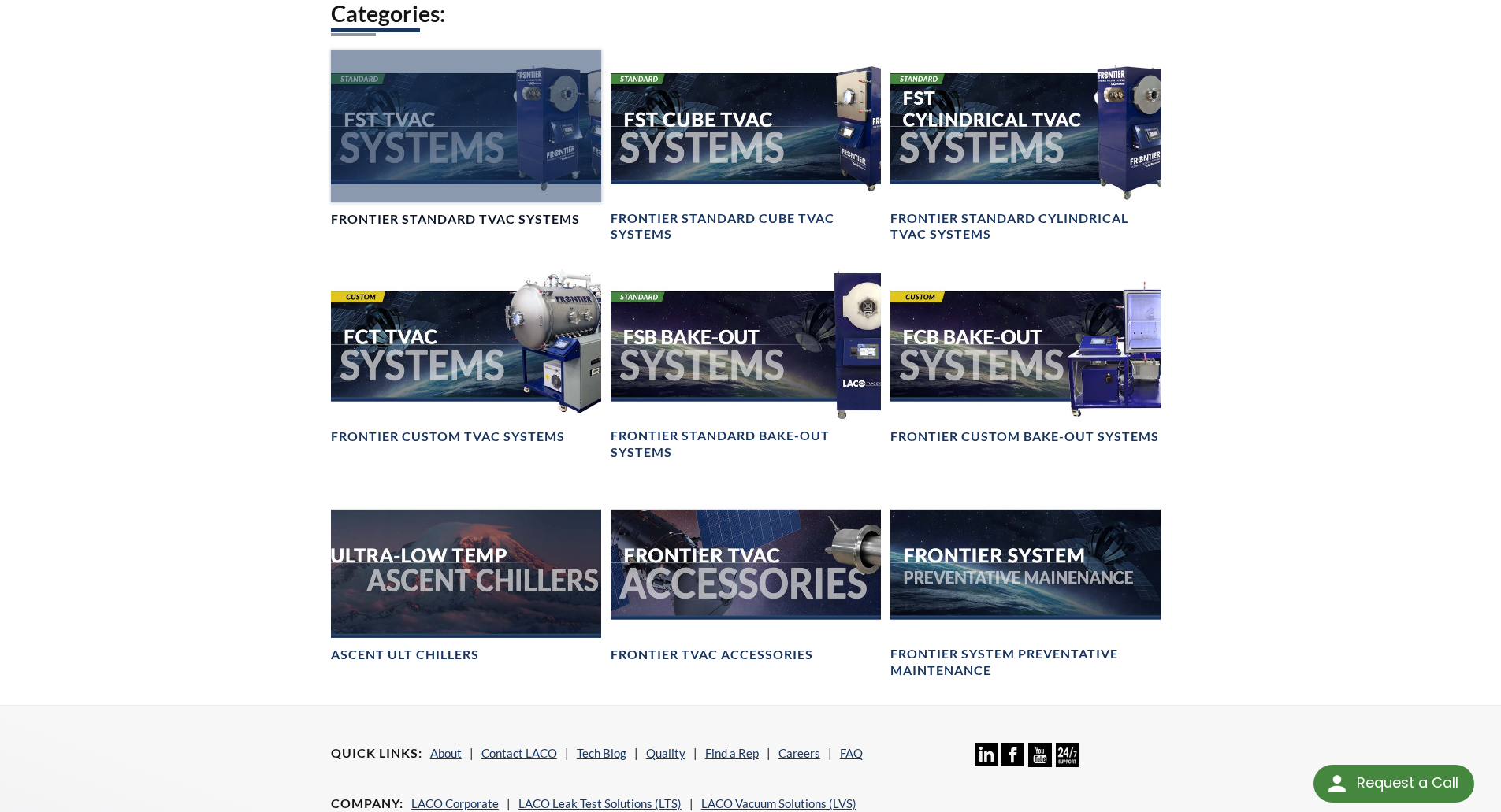 click at bounding box center (466, 126) 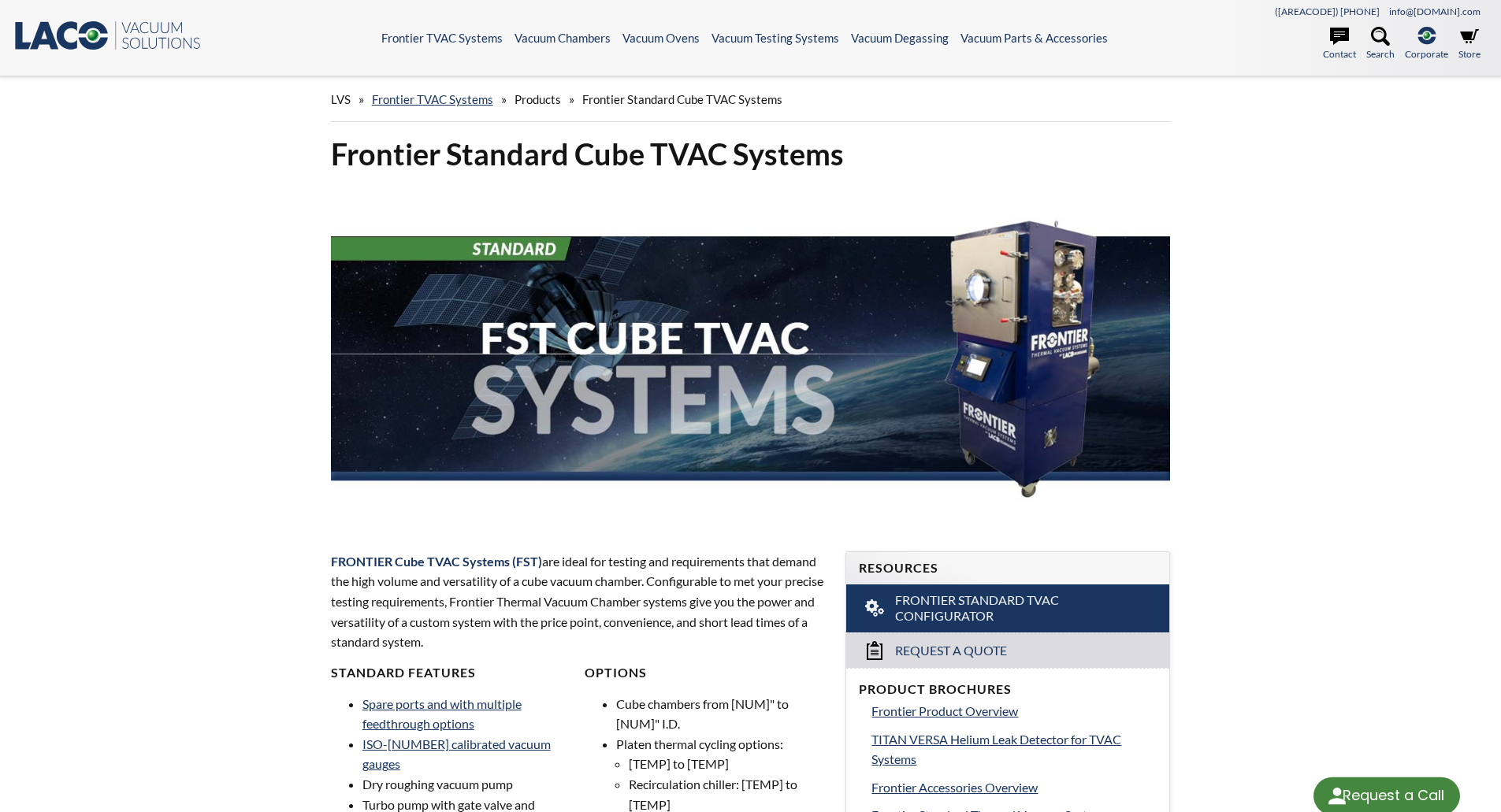 scroll, scrollTop: 0, scrollLeft: 0, axis: both 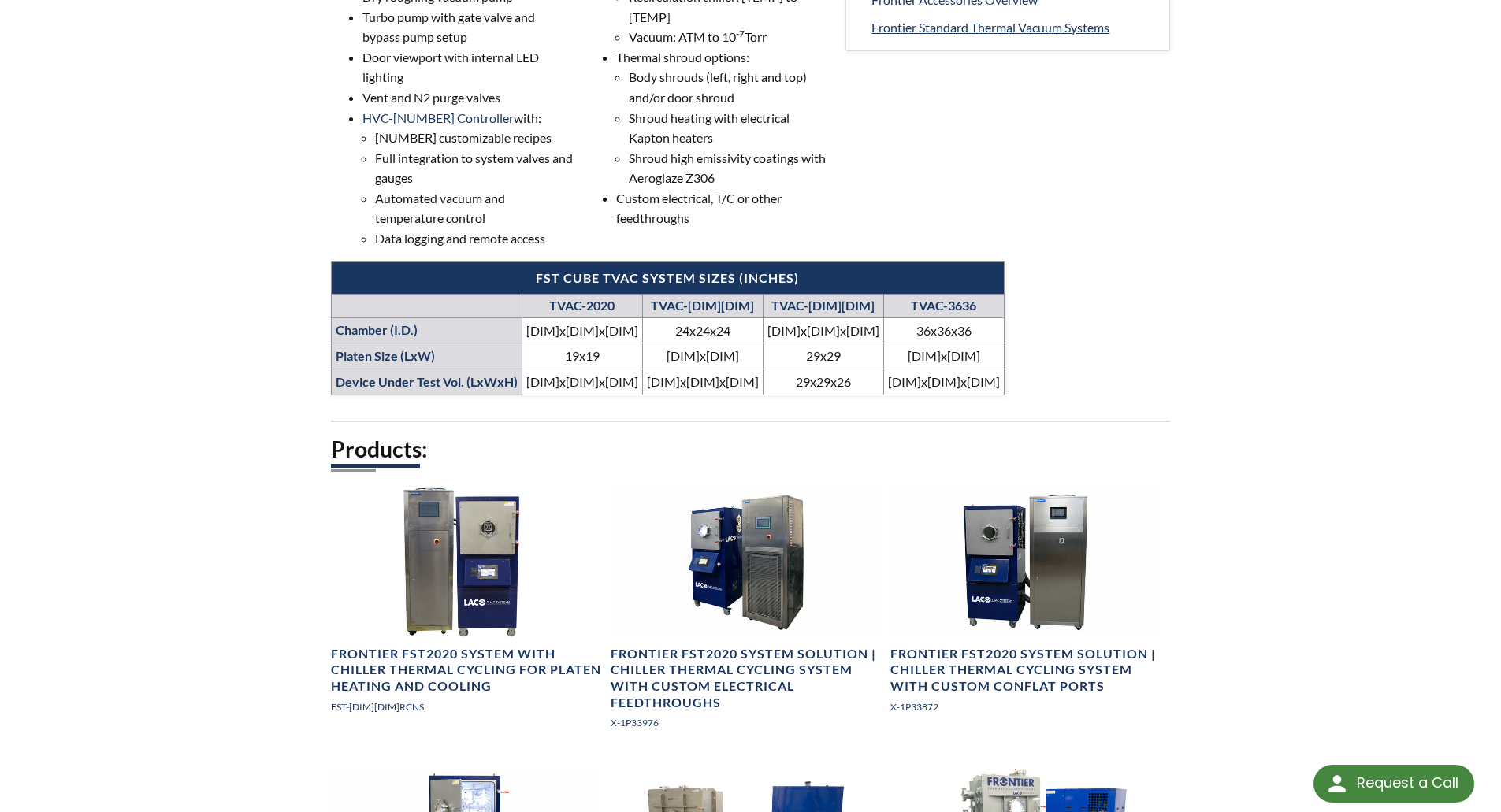 click on "TVAC-3636" at bounding box center (943, 306) 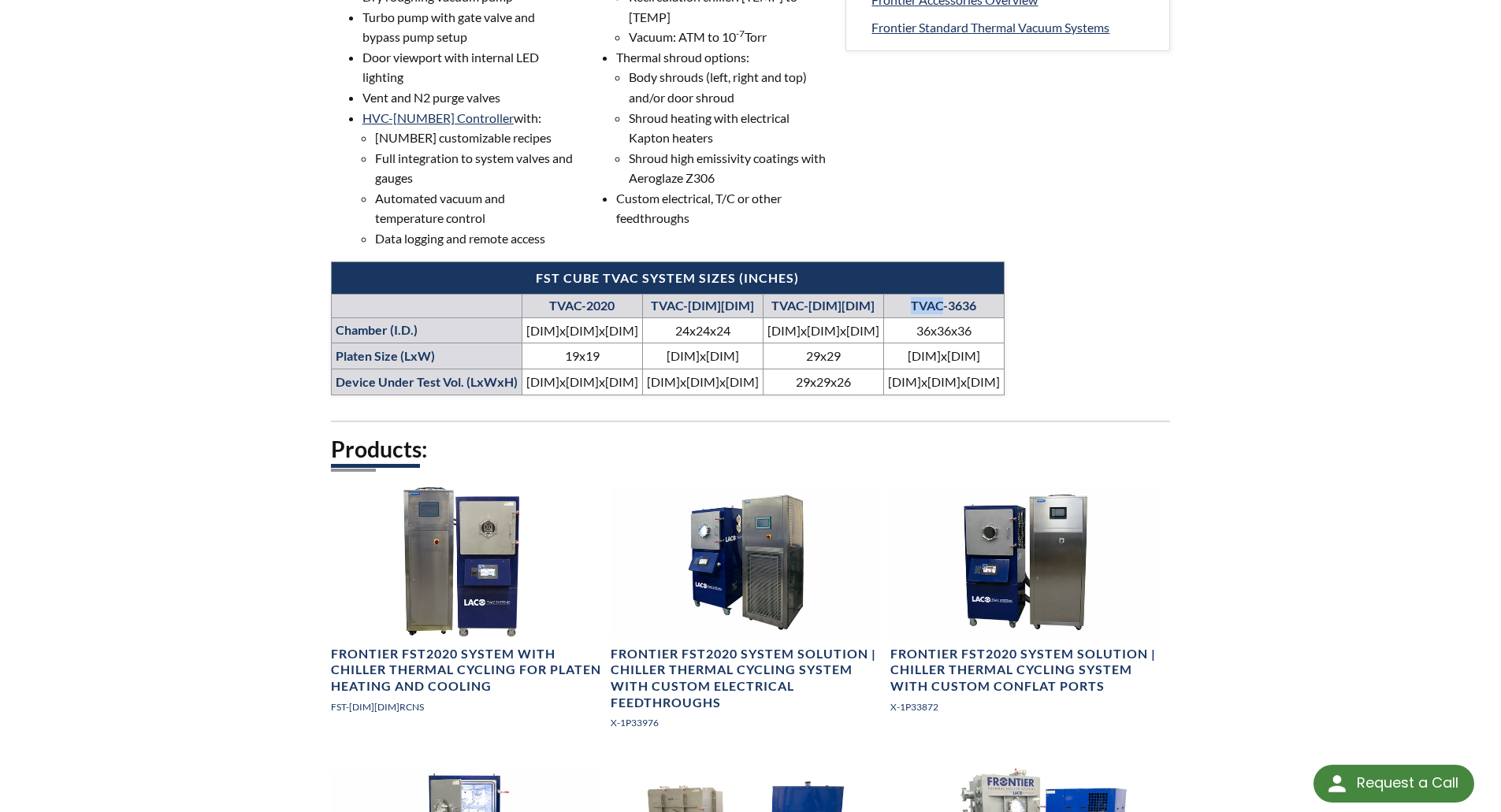 click on "TVAC-3636" at bounding box center (943, 306) 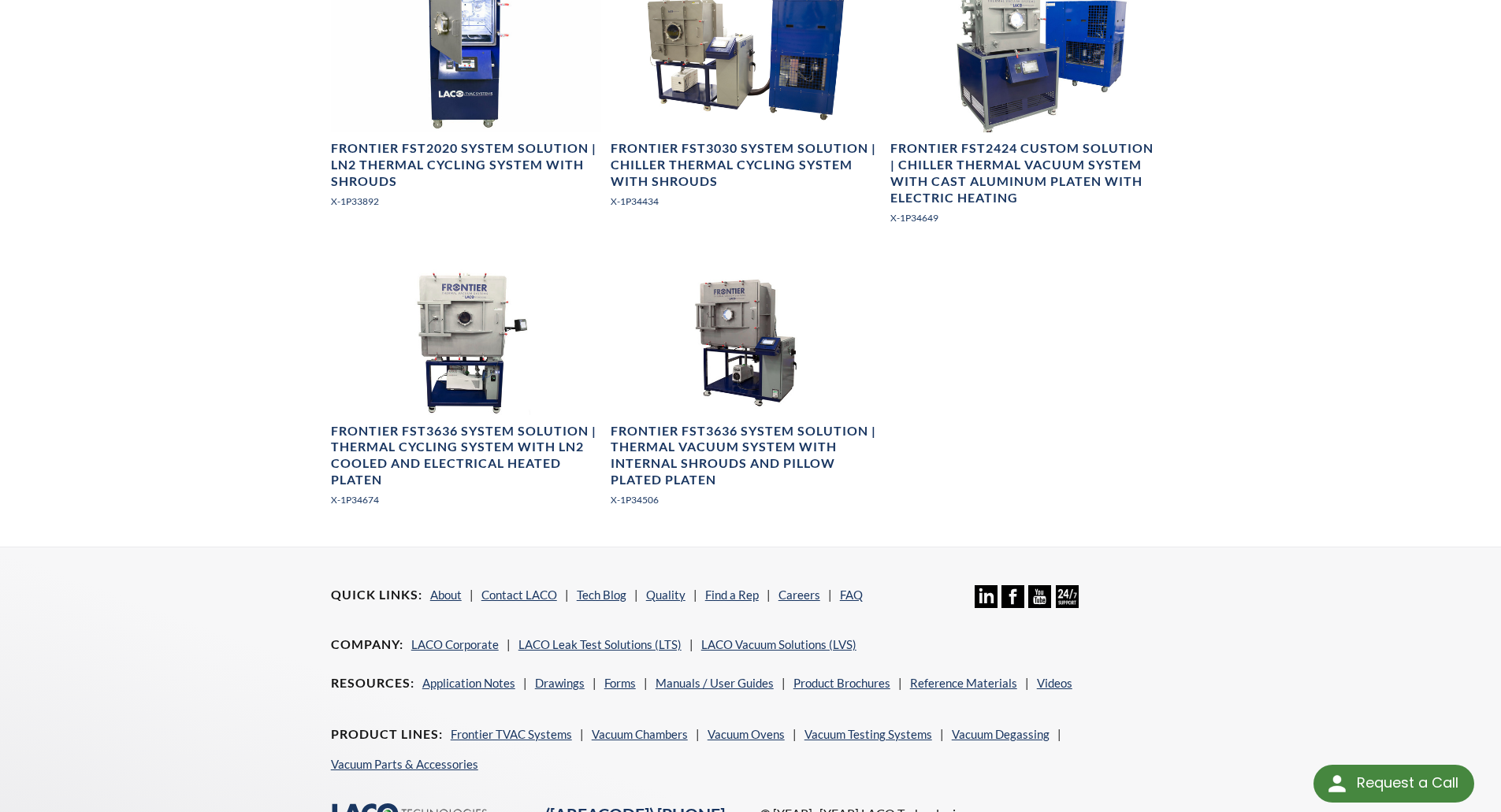 scroll, scrollTop: 1103, scrollLeft: 0, axis: vertical 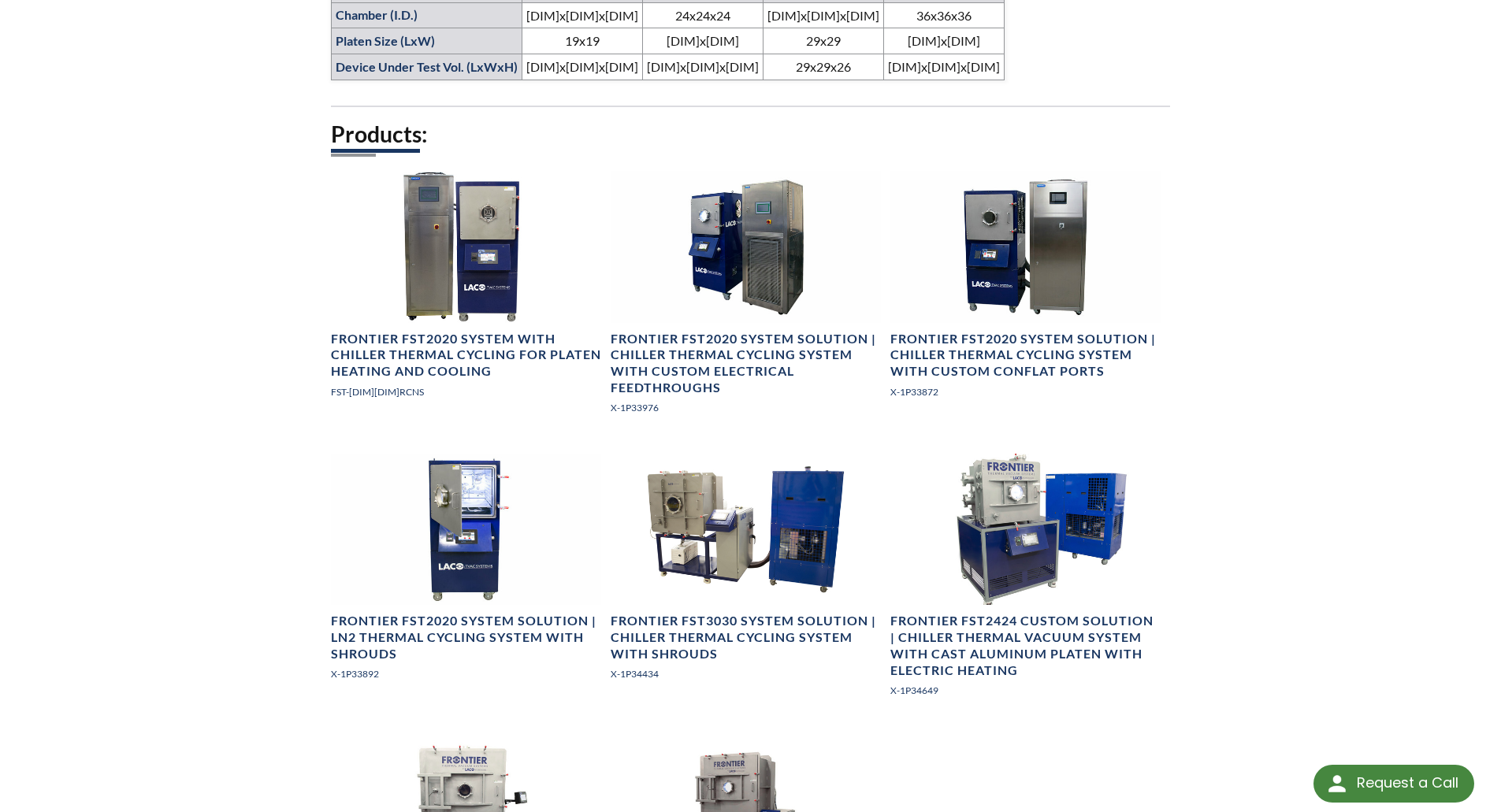 click on "Frontier Standard Cube TVAC Systems
FRONTIER Cube TVAC Systems (FST)  are ideal for testing and requirements that demand the high volume and versatility of a cube vacuum chamber. Configurable to met your precise testing requirements, Frontier Thermal Vacuum Chamber systems give you the power and versatility of a custom system with the price point, convenience, and short lead times of a standard system.
Standard Features
Spare ports and with multiple feedthrough options
ISO-17025 calibrated vacuum gauges
Dry roughing vacuum pump
Turbo pump with gate valve and bypass pump setup
Door viewport with internal LED lighting
Vent and N2 purge valves
HVC-3500 Controller  with:
20 customizable recipes
Full integration to system valves and gauges
Automated vacuum and temperature control
-7" at bounding box center [751, 25] 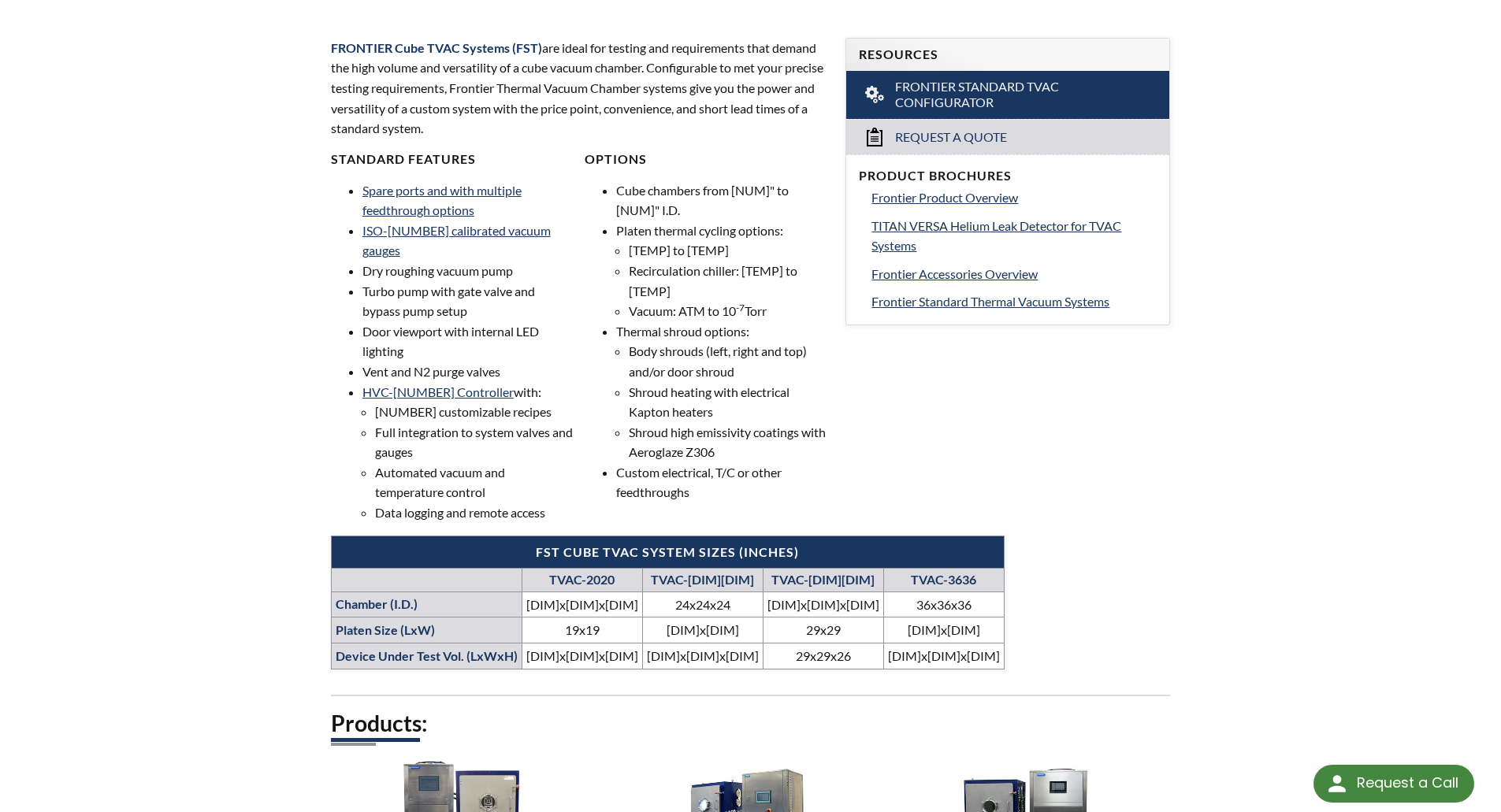 scroll, scrollTop: 630, scrollLeft: 0, axis: vertical 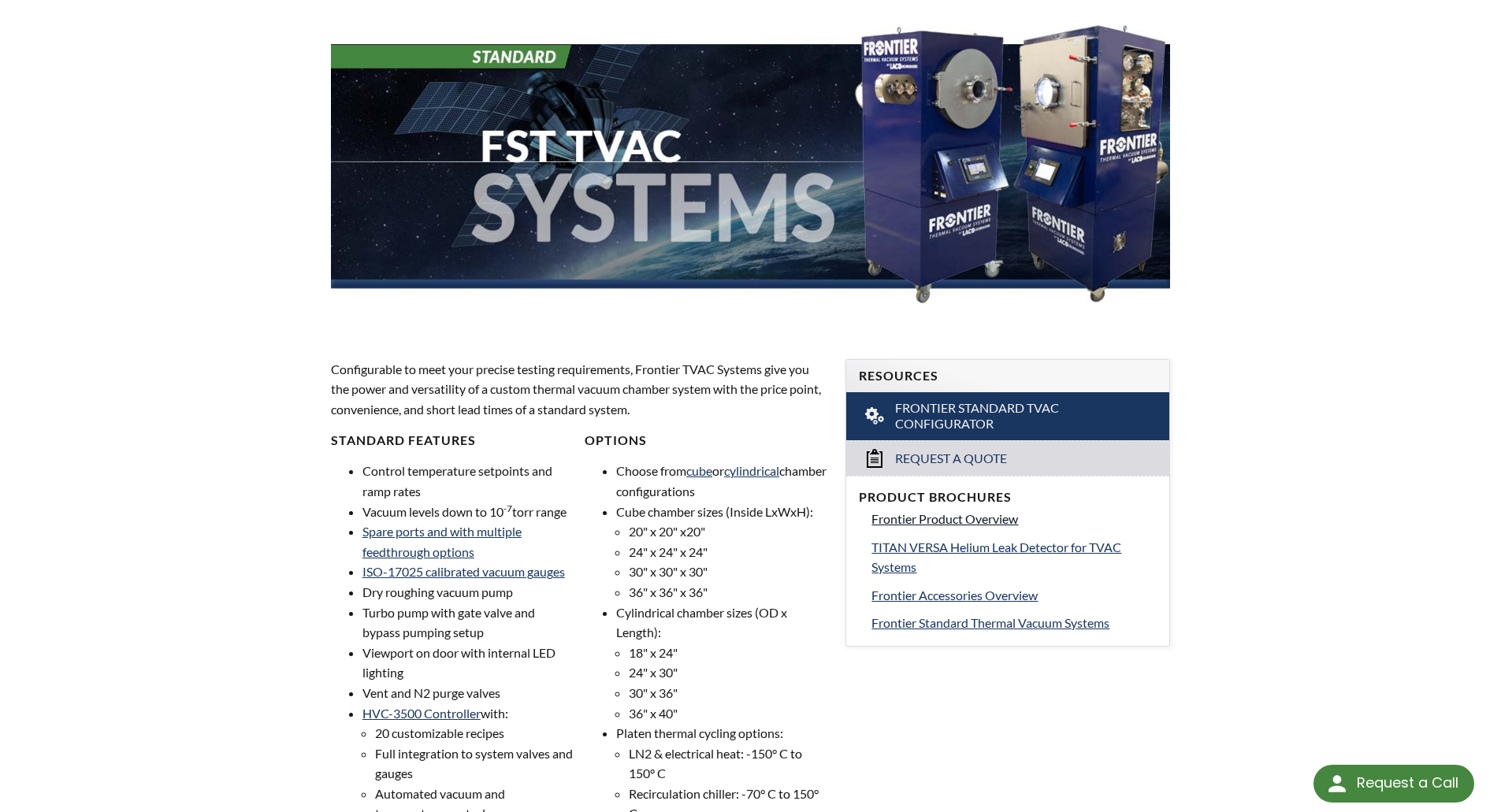 click on "Frontier Product Overview" at bounding box center [945, 518] 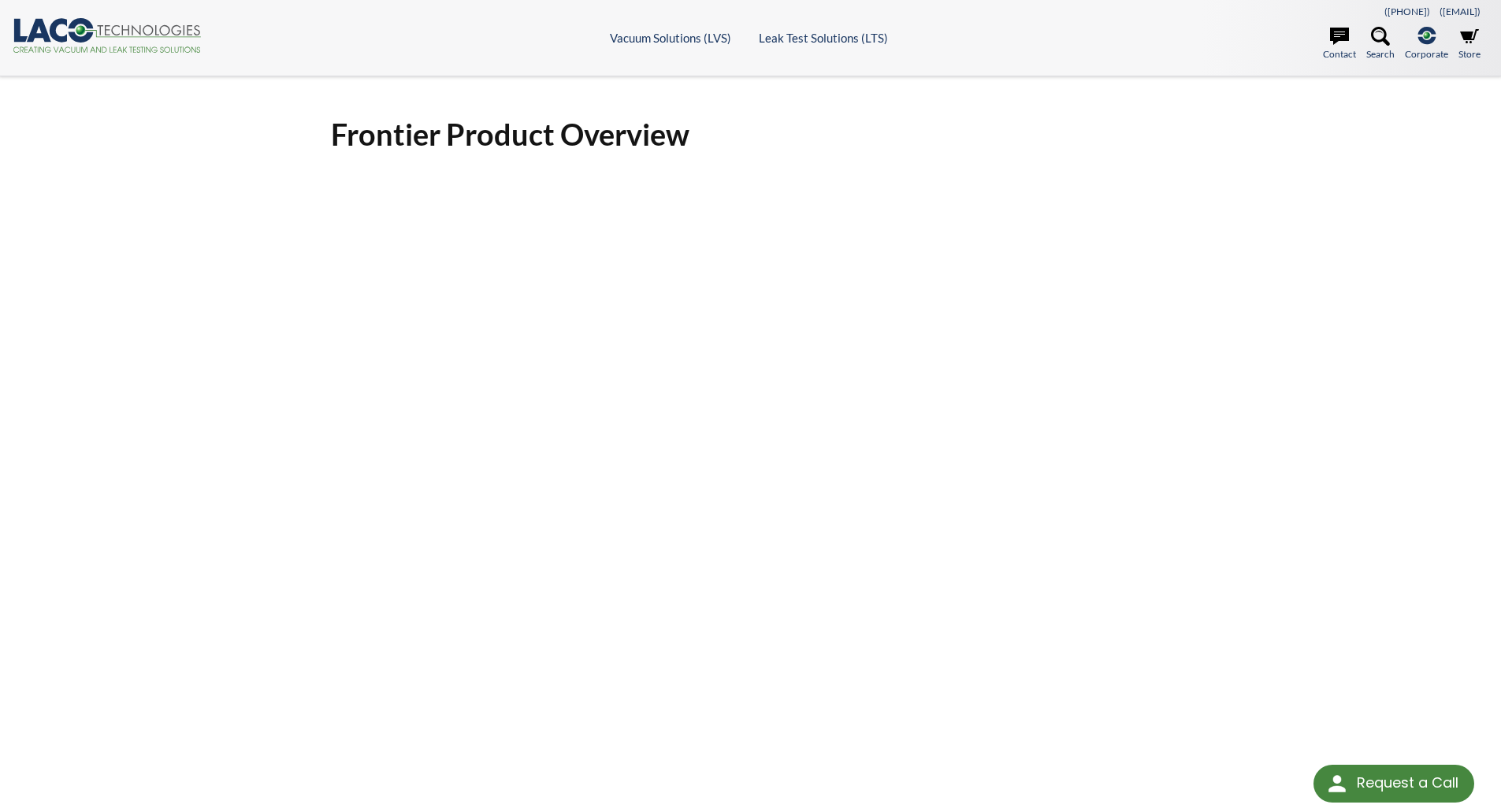 scroll, scrollTop: 0, scrollLeft: 0, axis: both 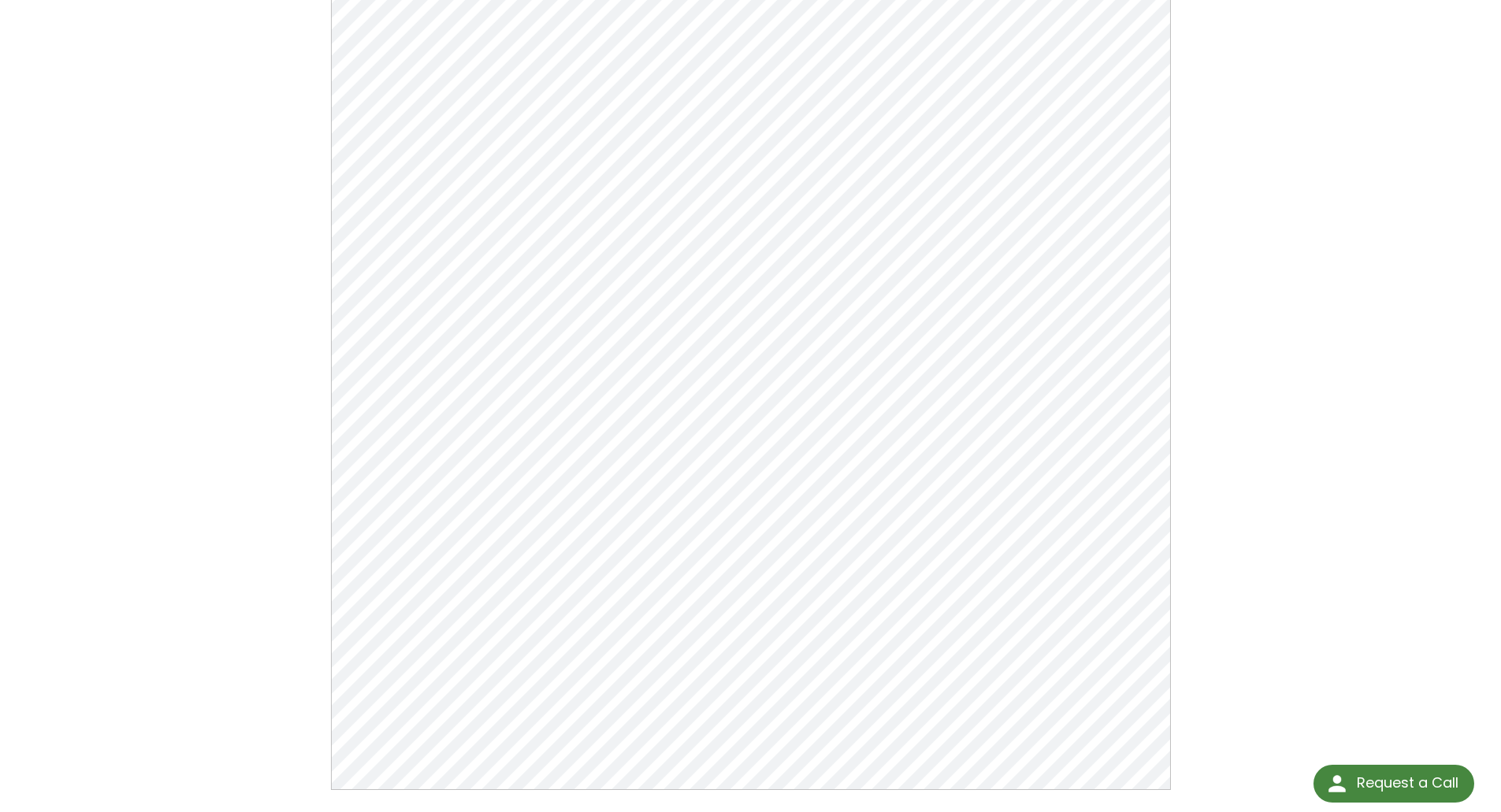 click on "Frontier Product Overview
Click Here To Download" at bounding box center [751, 356] 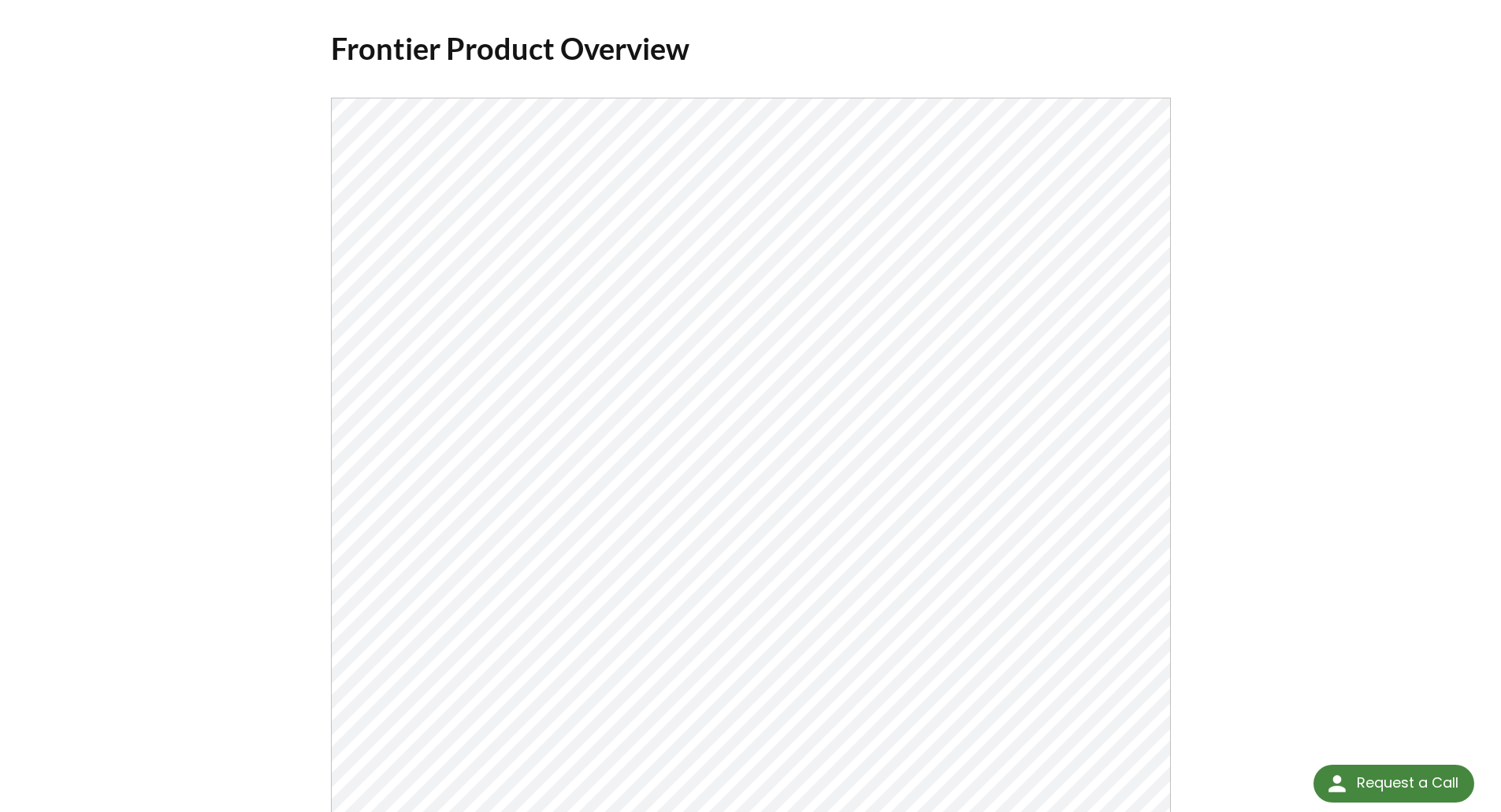 scroll, scrollTop: 0, scrollLeft: 0, axis: both 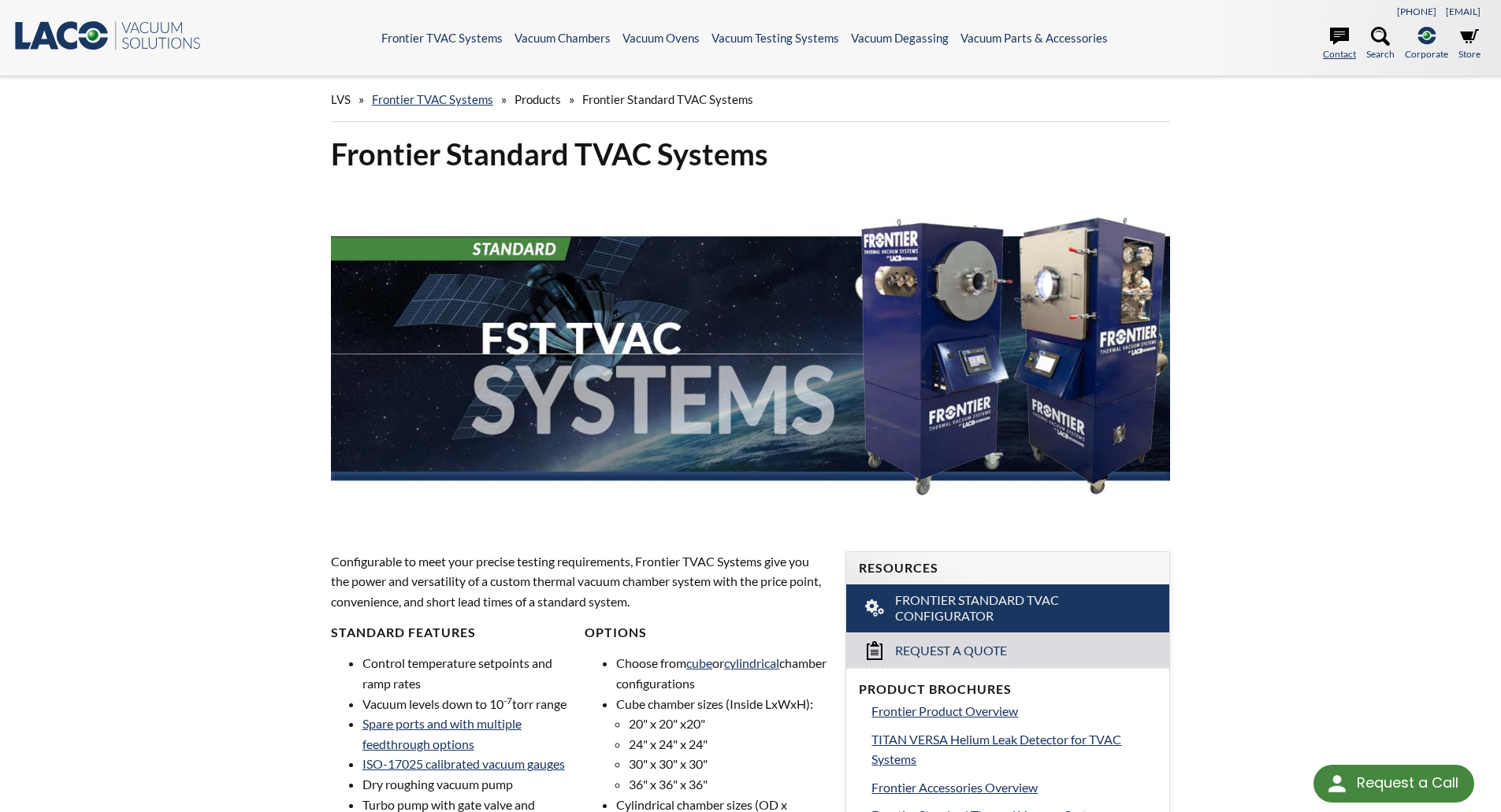 click at bounding box center [1339, 36] 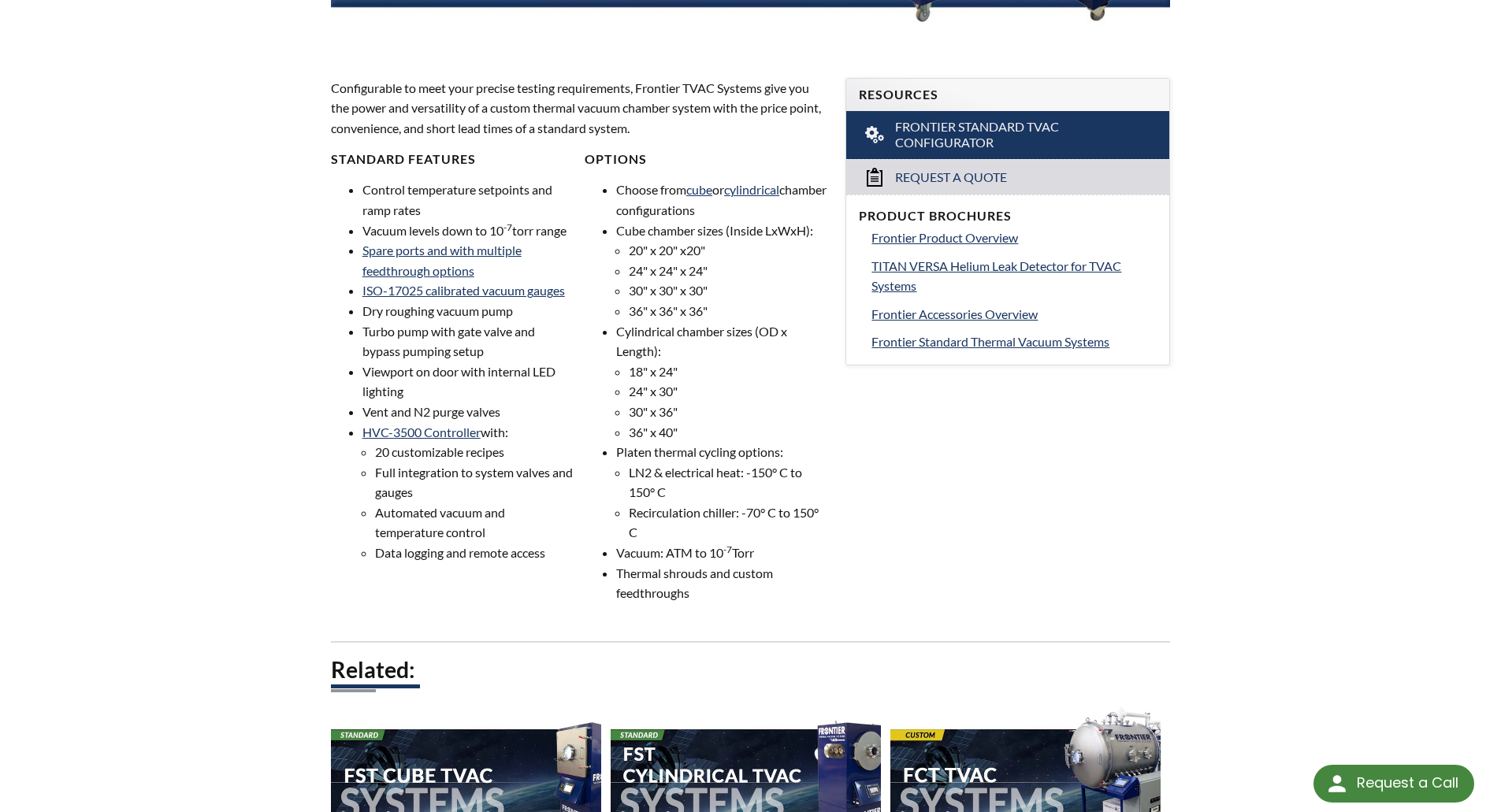 scroll, scrollTop: 551, scrollLeft: 0, axis: vertical 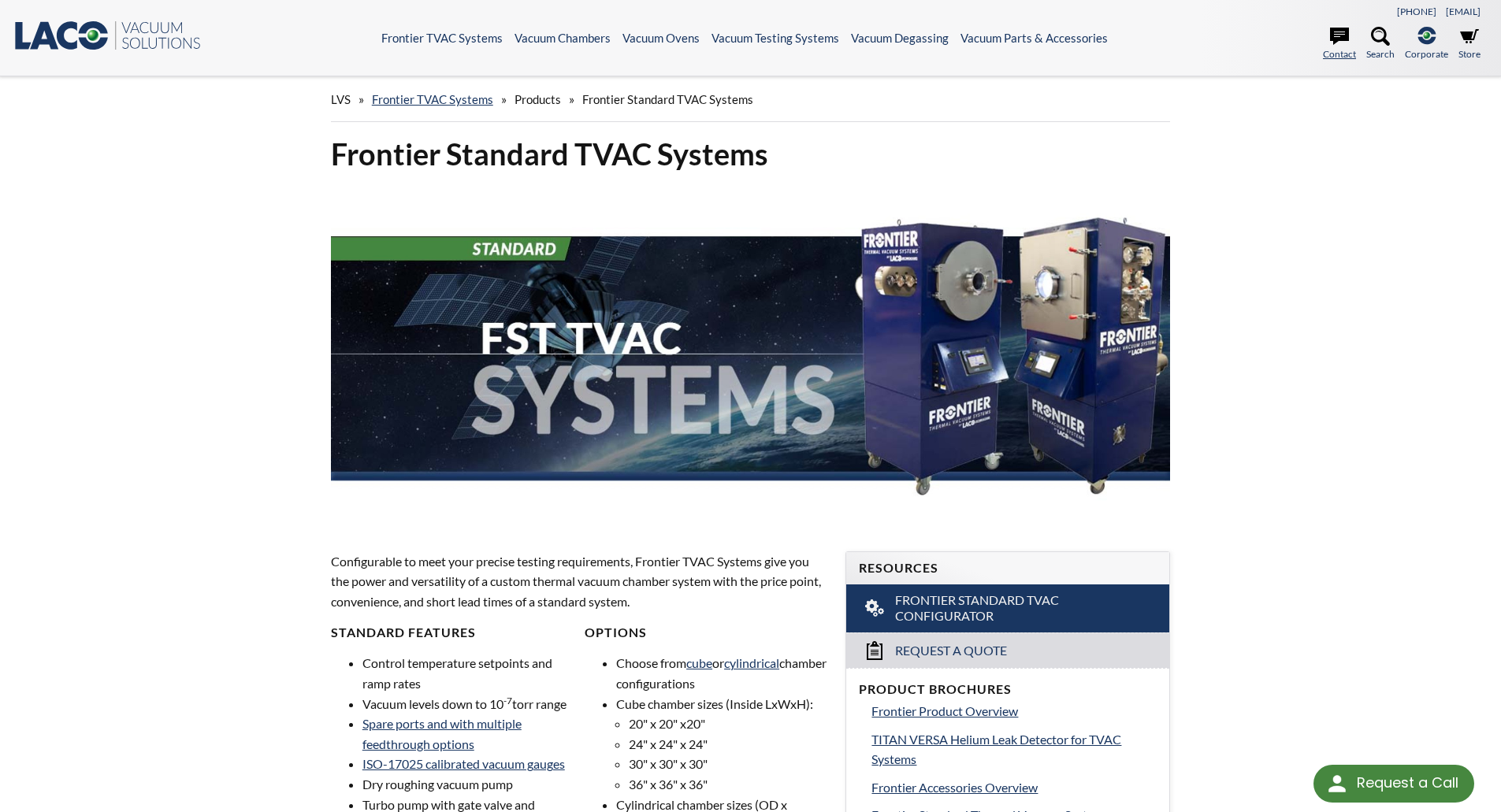 click at bounding box center [1339, 36] 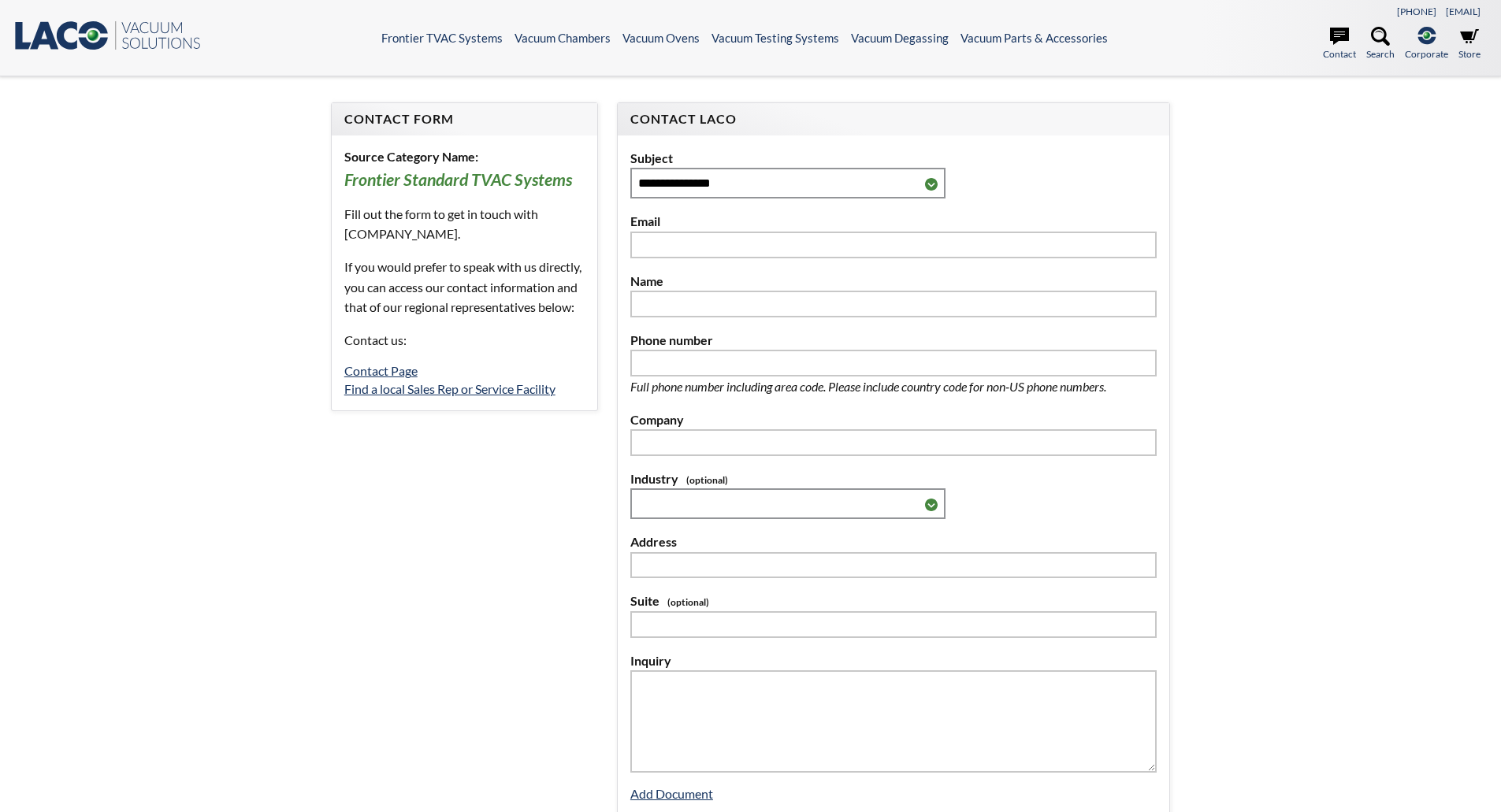 scroll, scrollTop: 0, scrollLeft: 0, axis: both 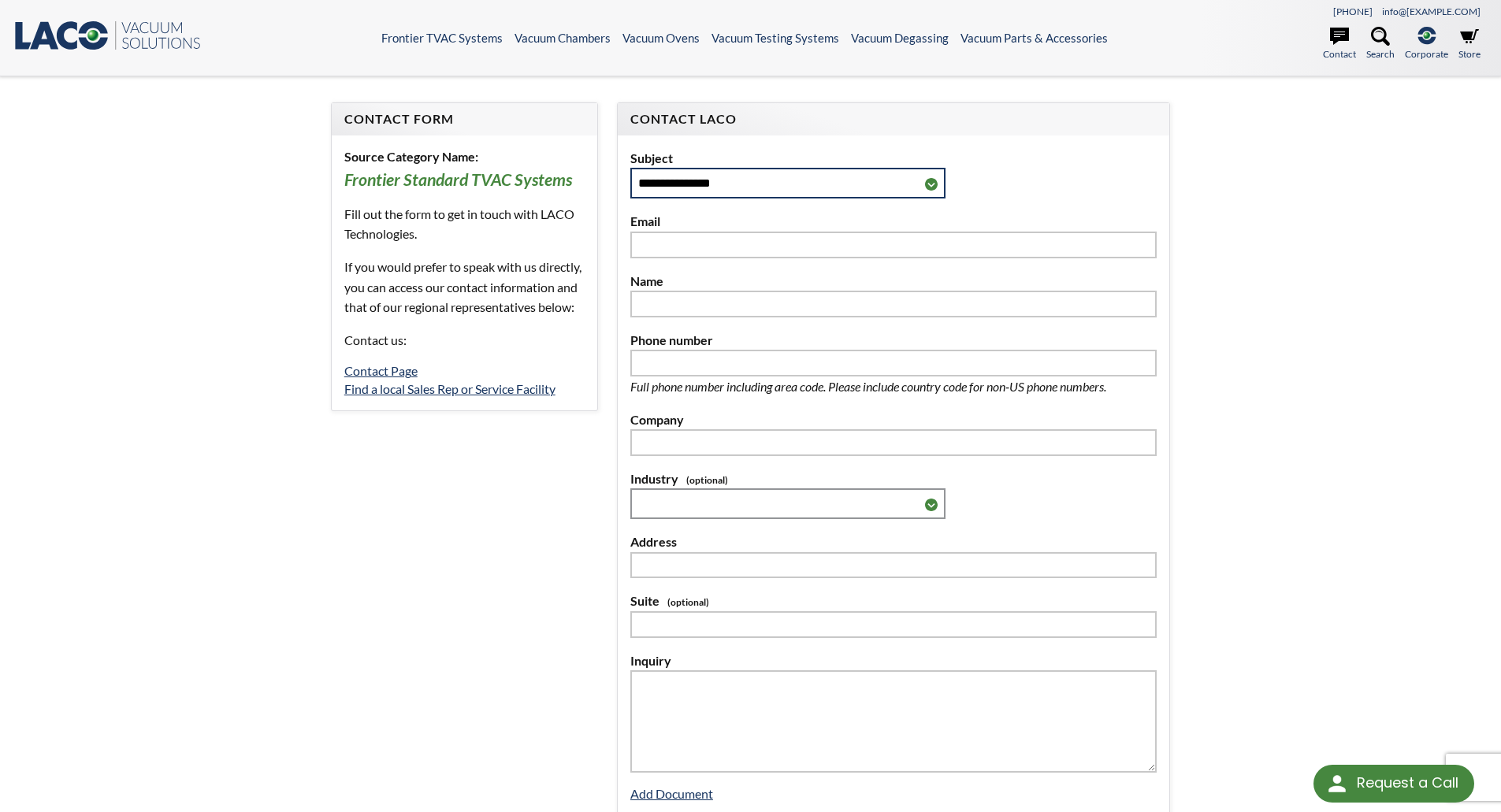 click on "**********" at bounding box center (788, 183) 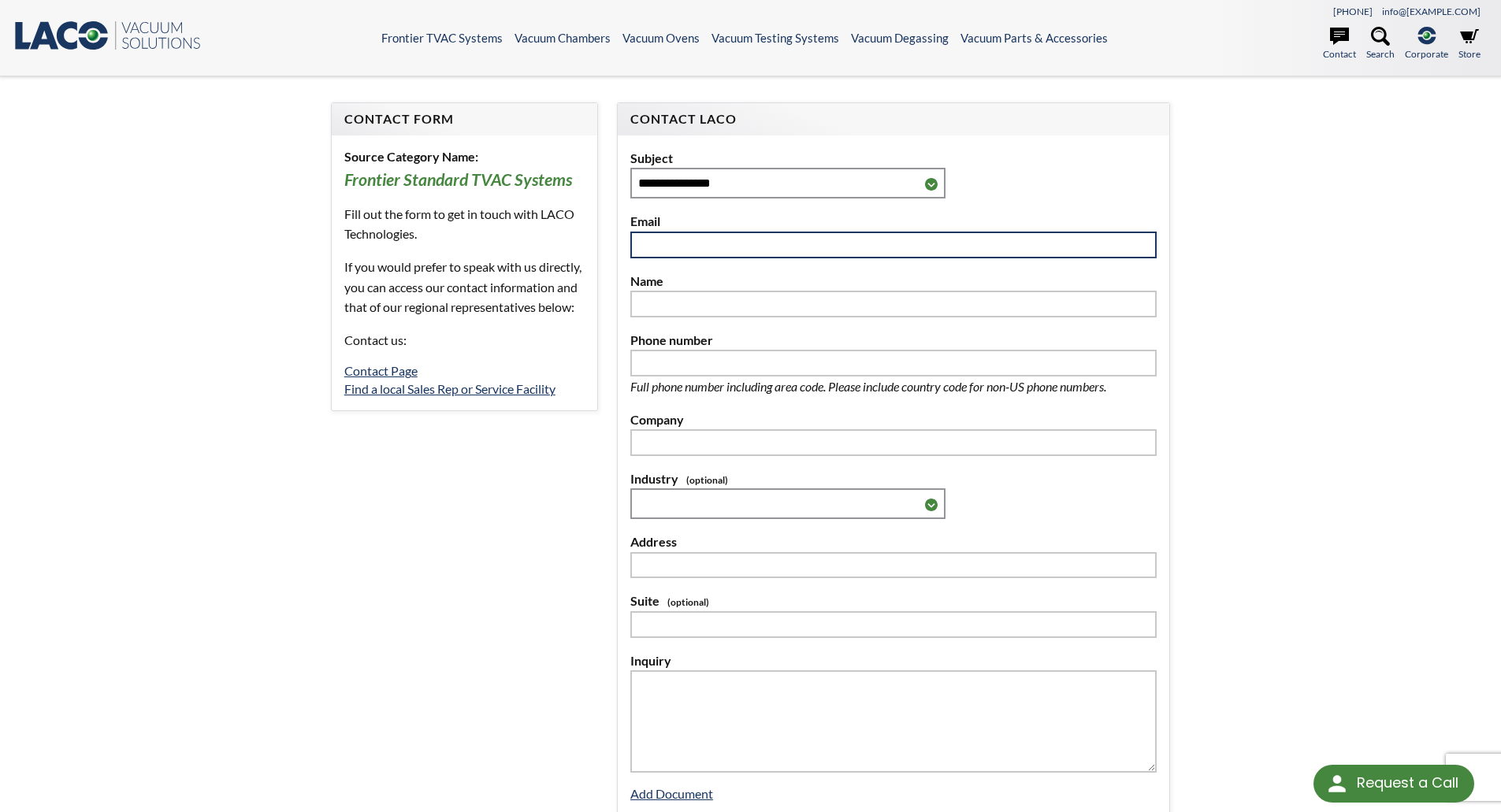 click at bounding box center [894, 245] 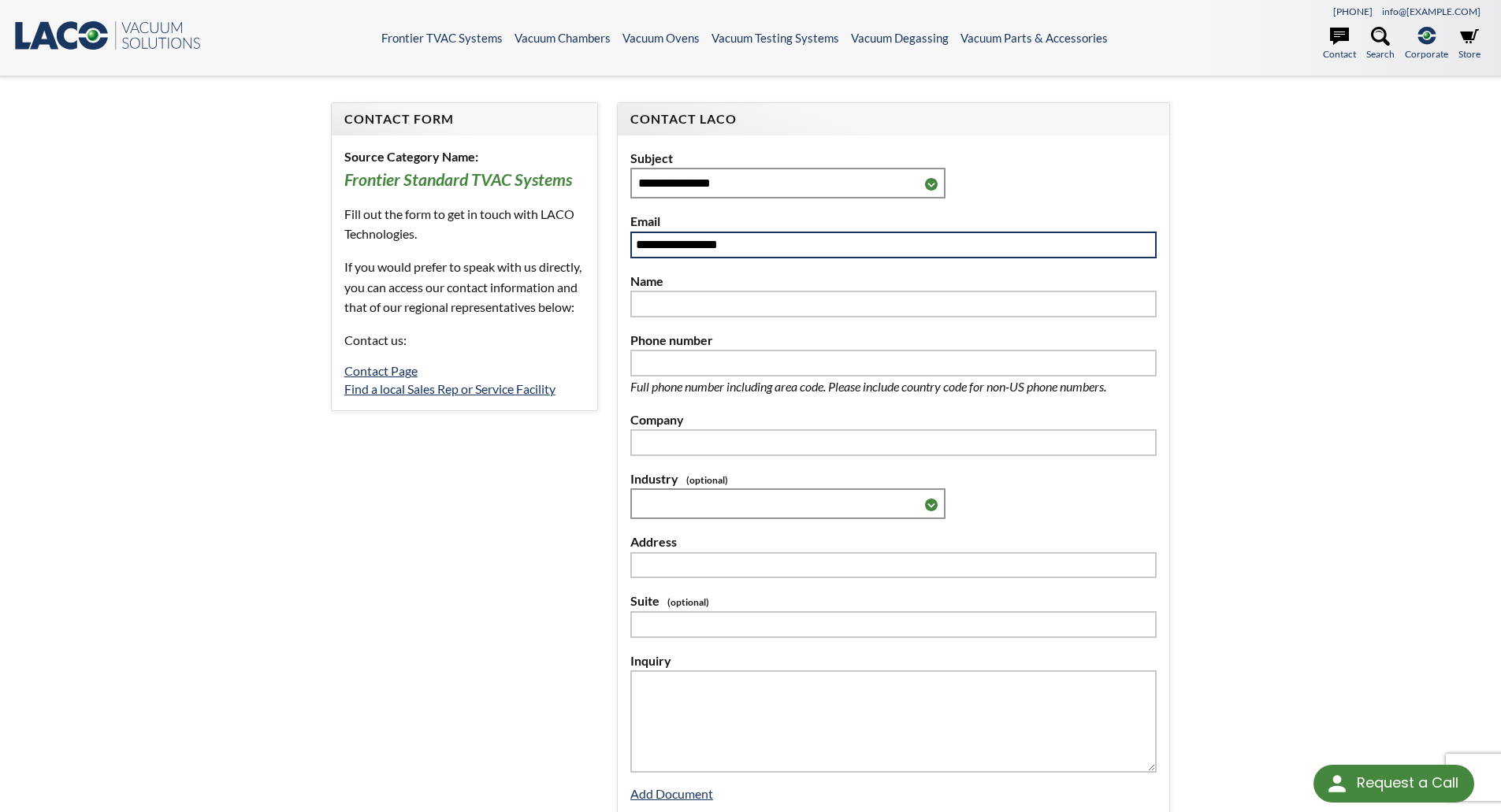 type on "**********" 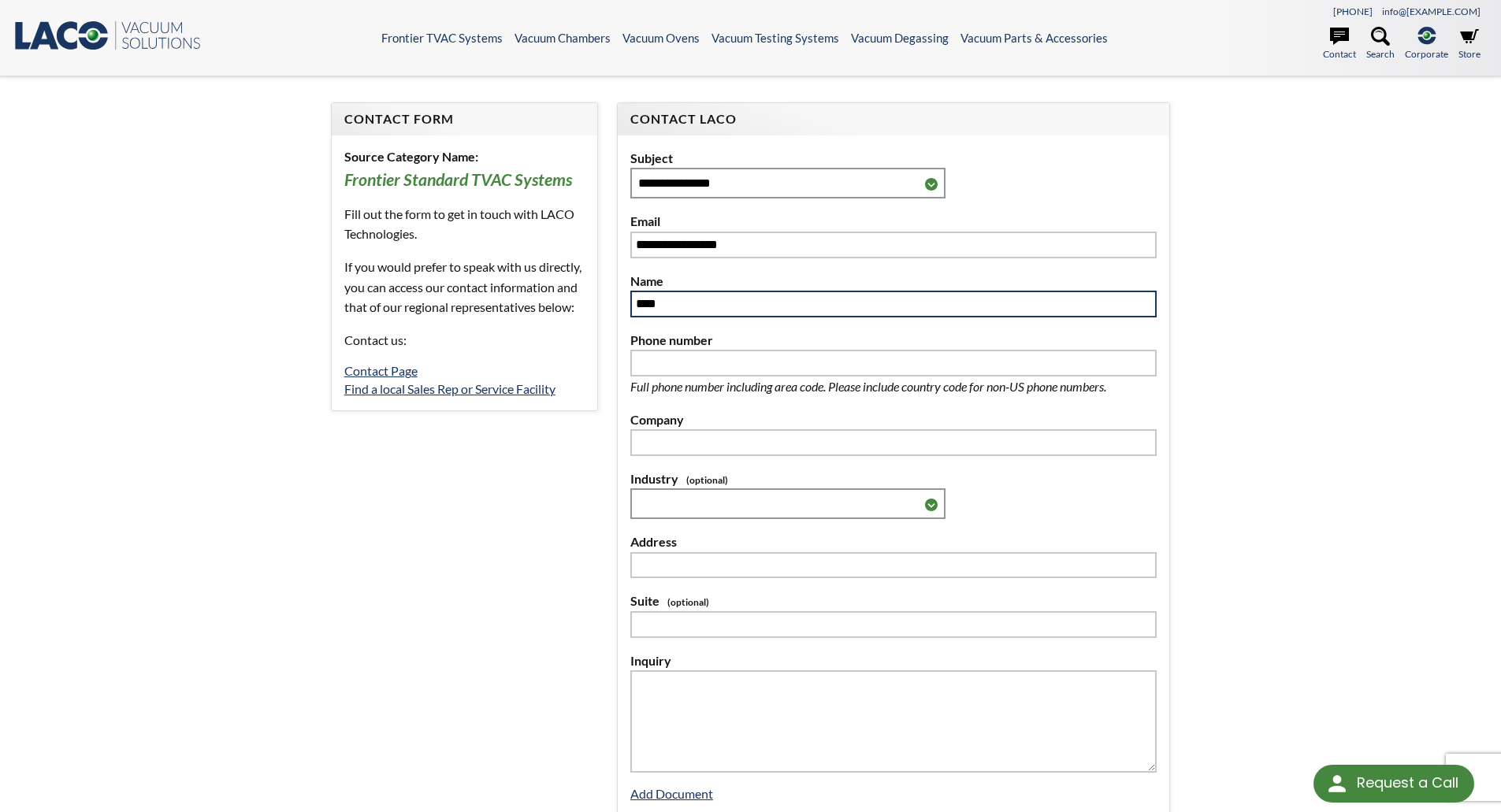type on "****" 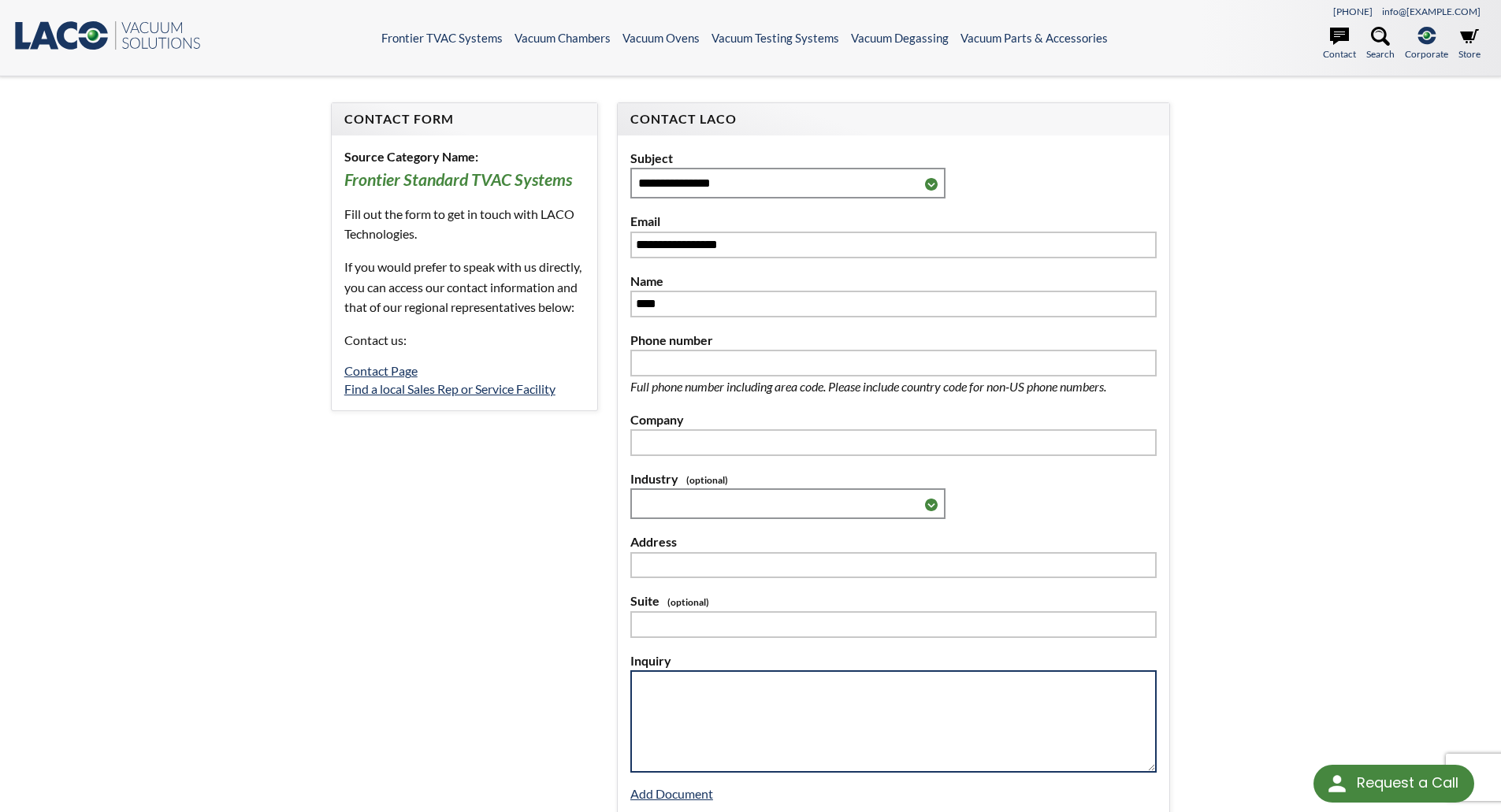 paste on "**********" 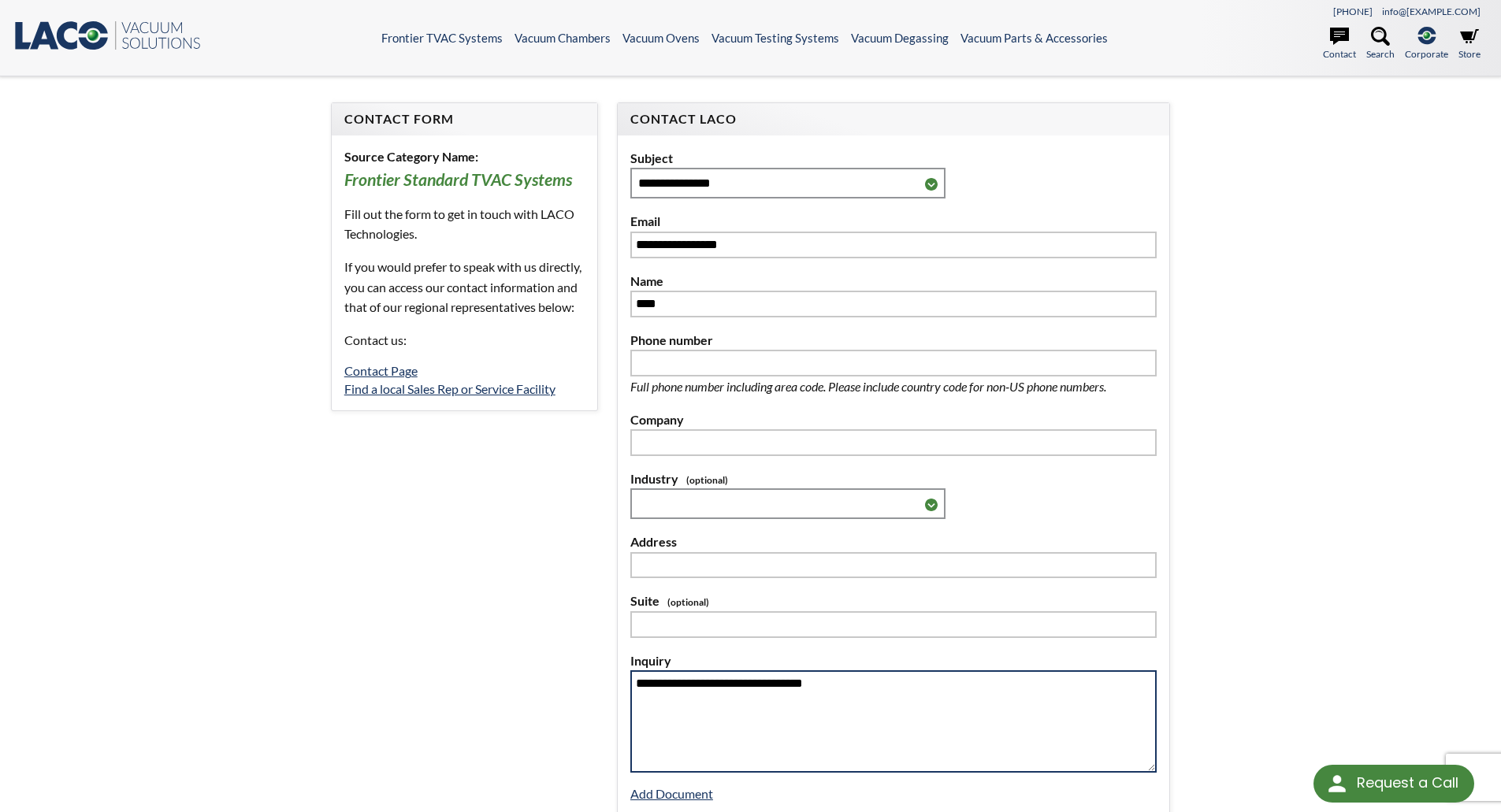 click on "**********" at bounding box center [894, 721] 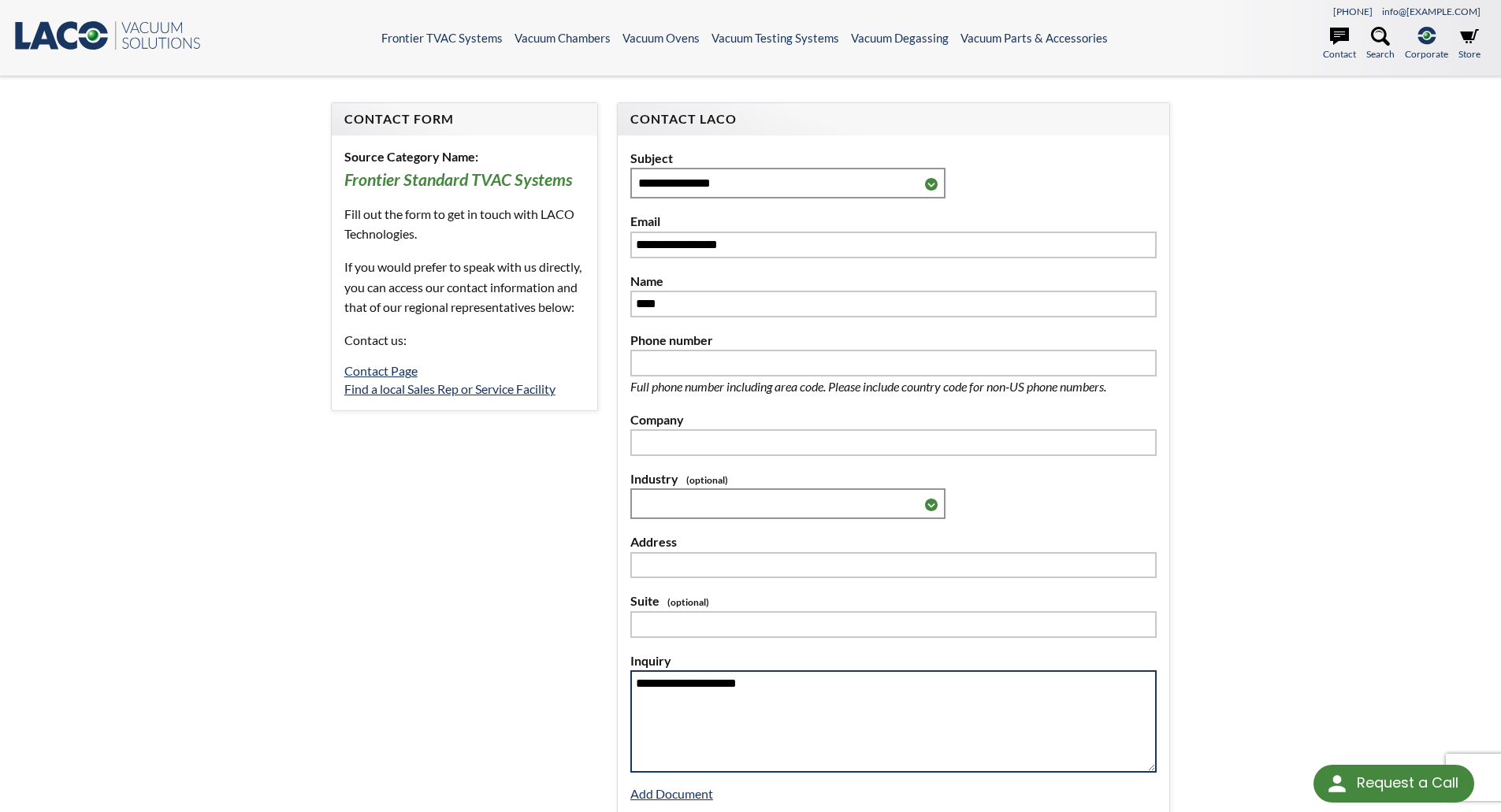 click on "**********" at bounding box center [894, 721] 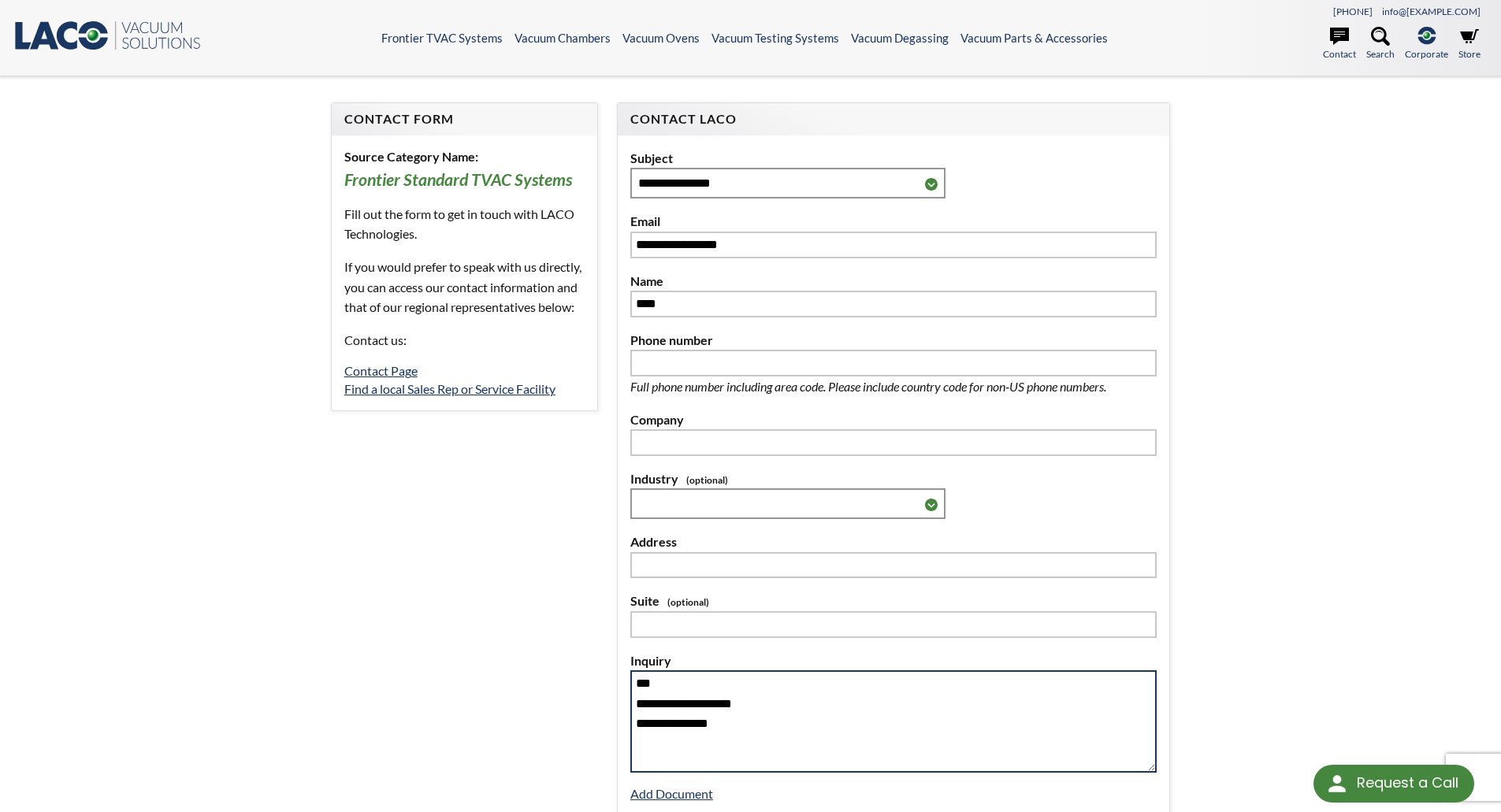 type on "**********" 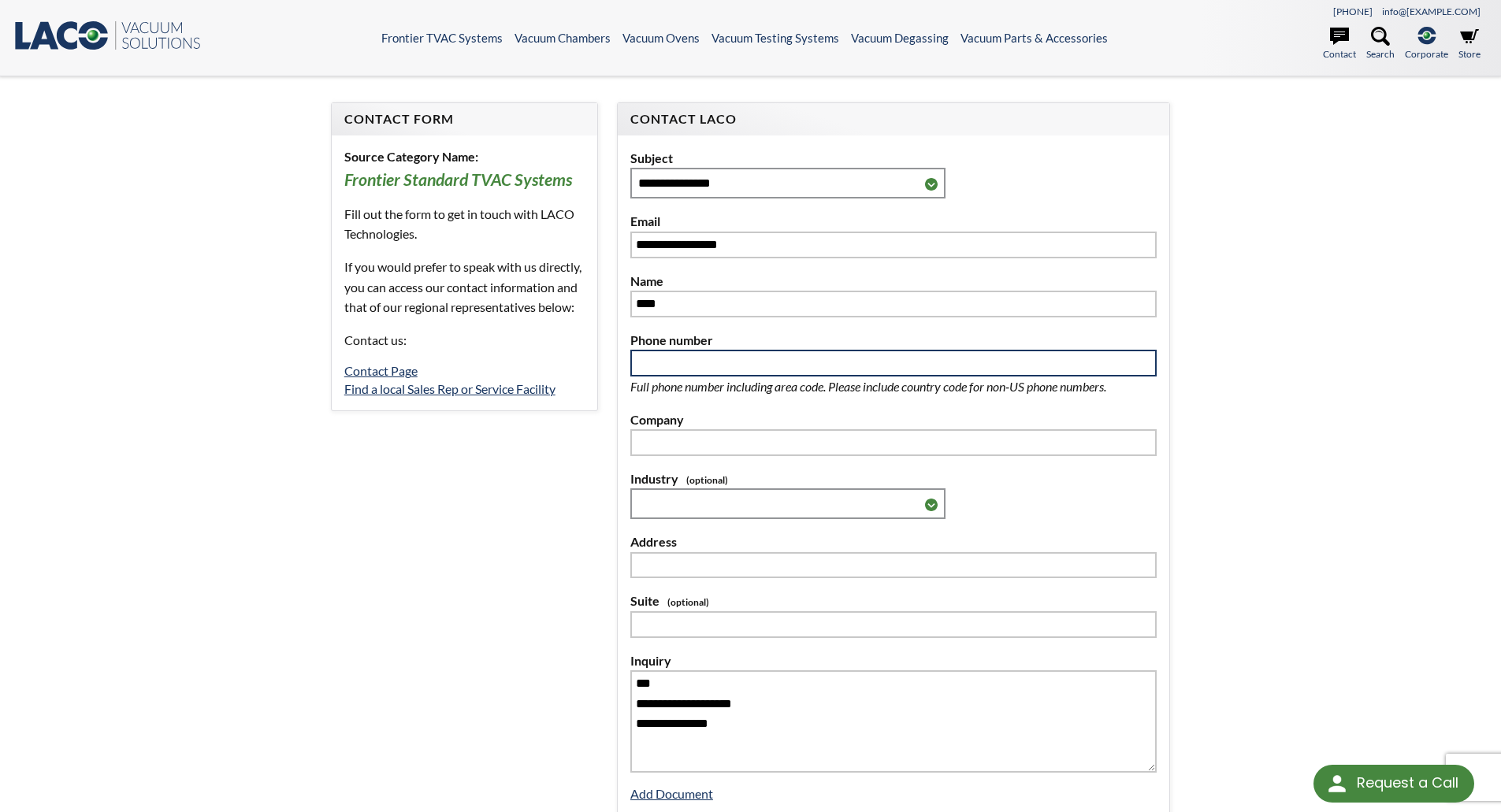 click at bounding box center (894, 363) 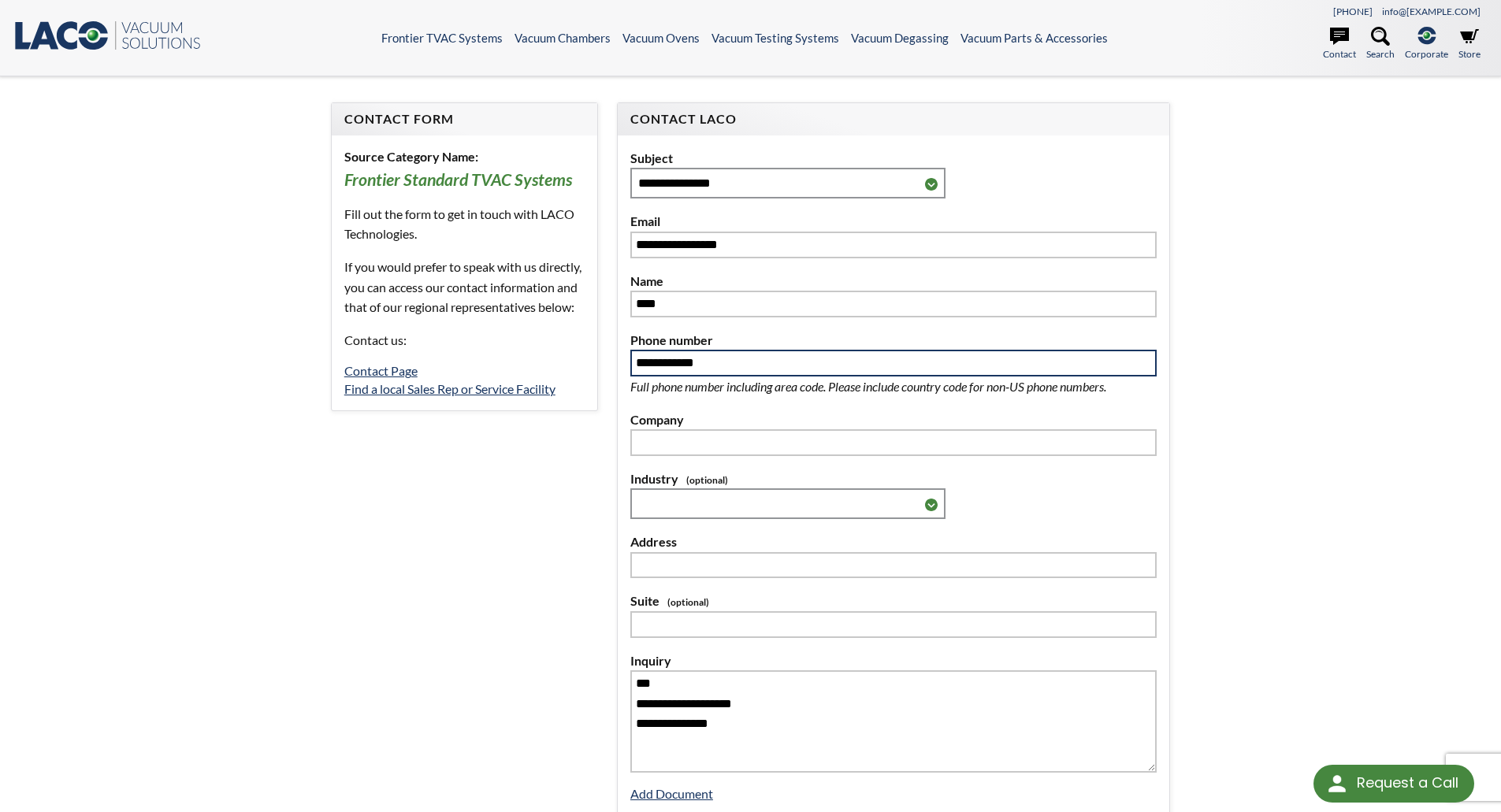type on "**********" 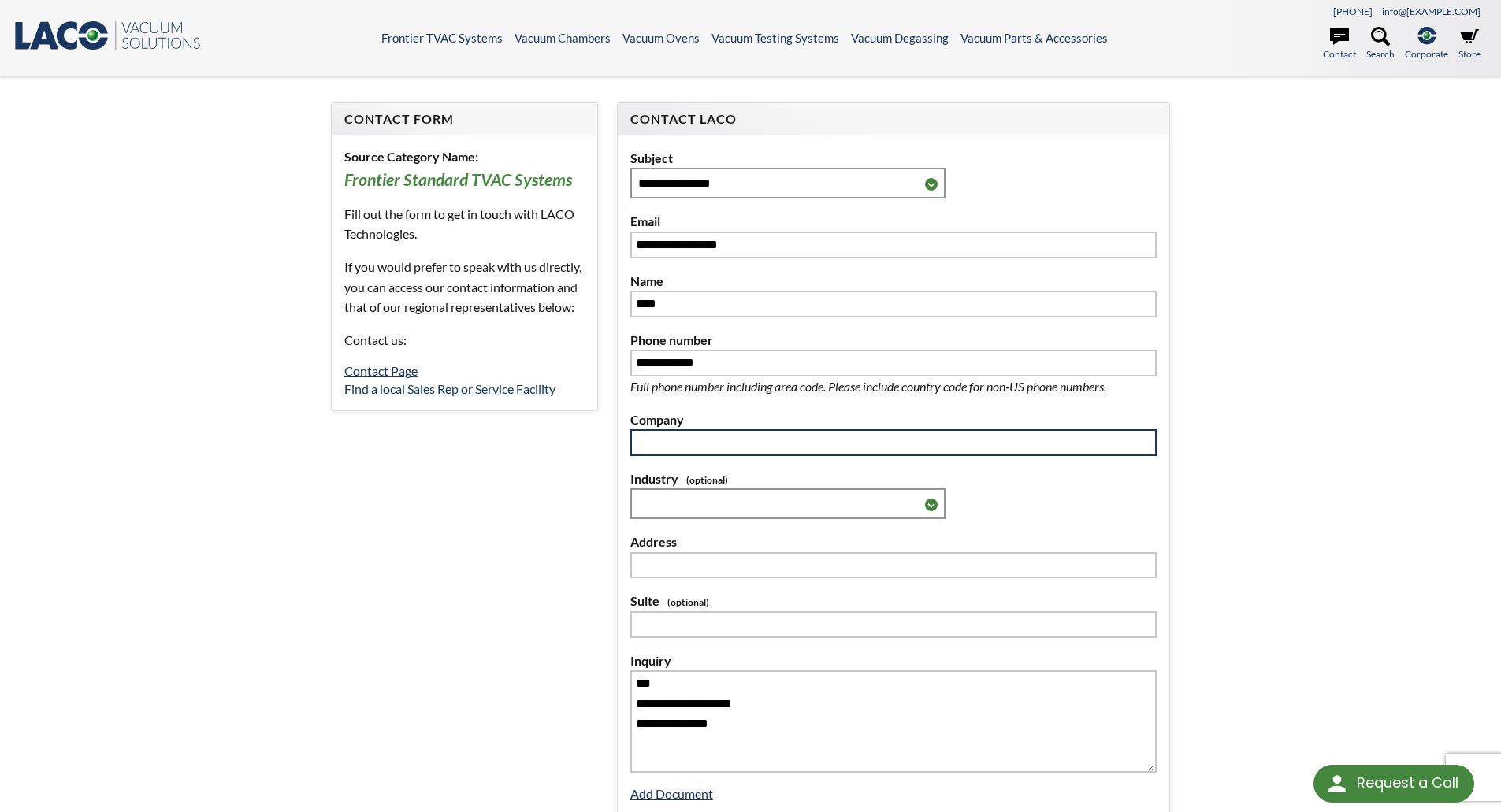 click at bounding box center (894, 443) 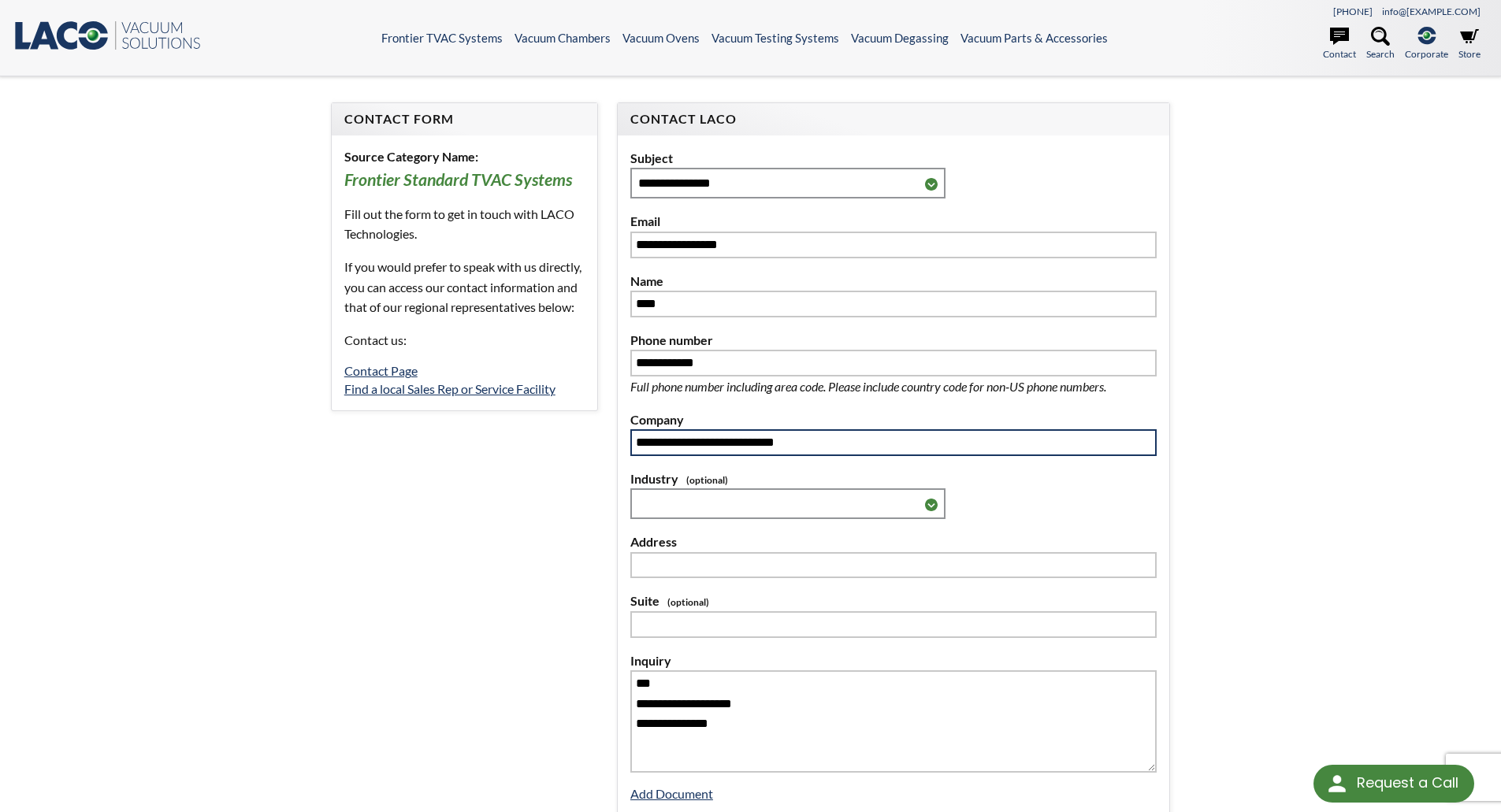 click on "**********" at bounding box center [894, 443] 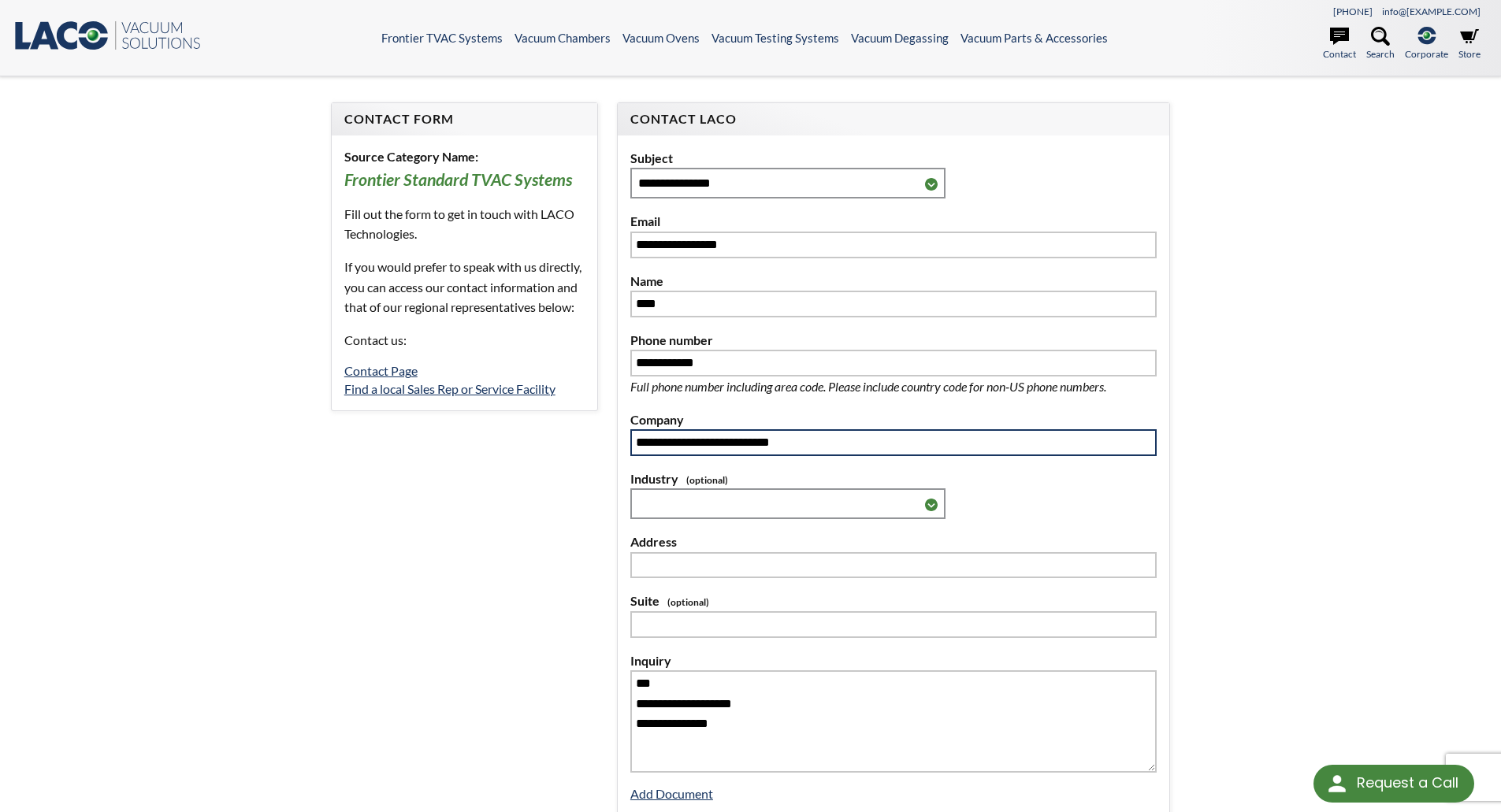type on "**********" 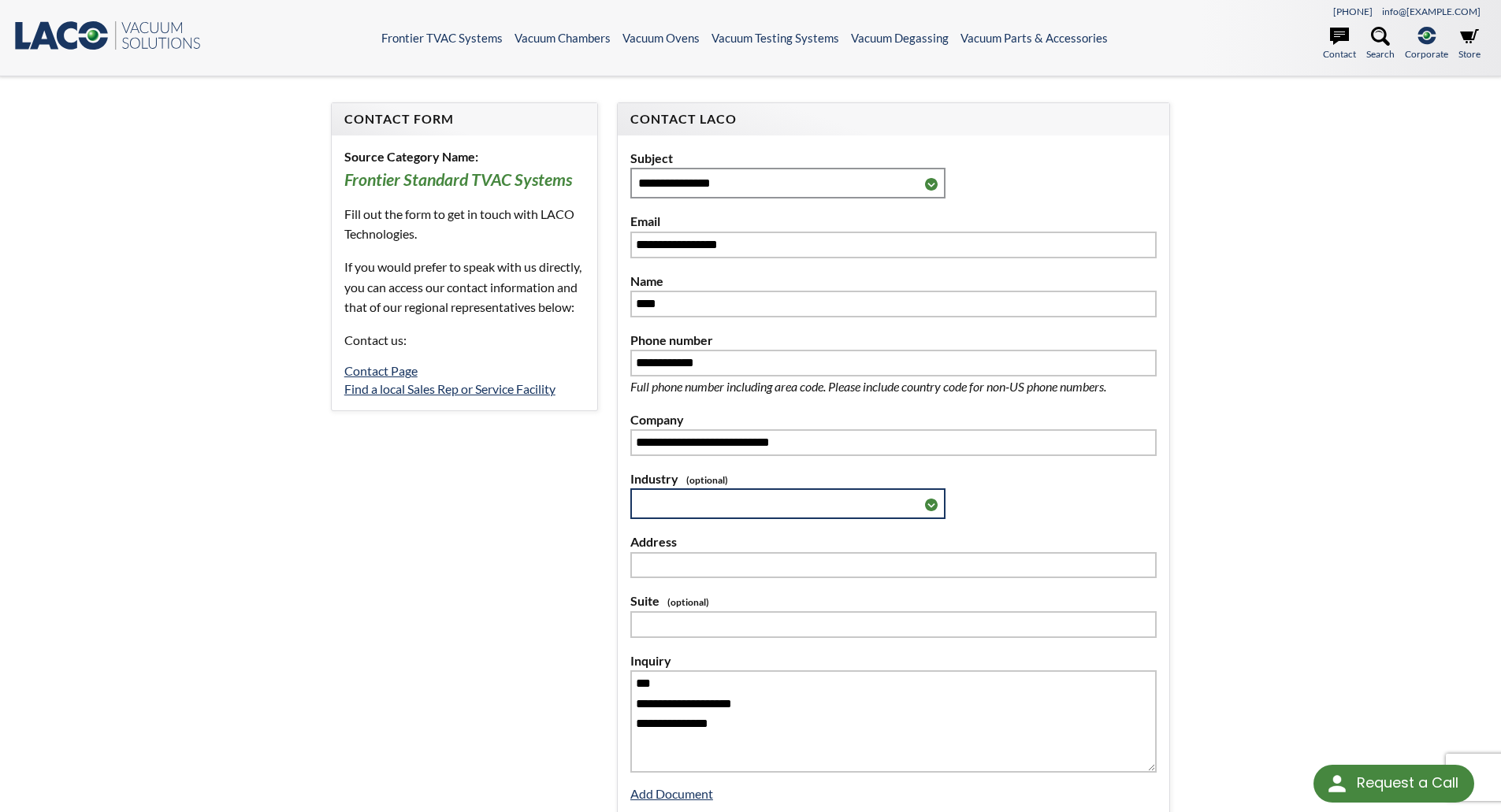 click on "**********" at bounding box center [788, 503] 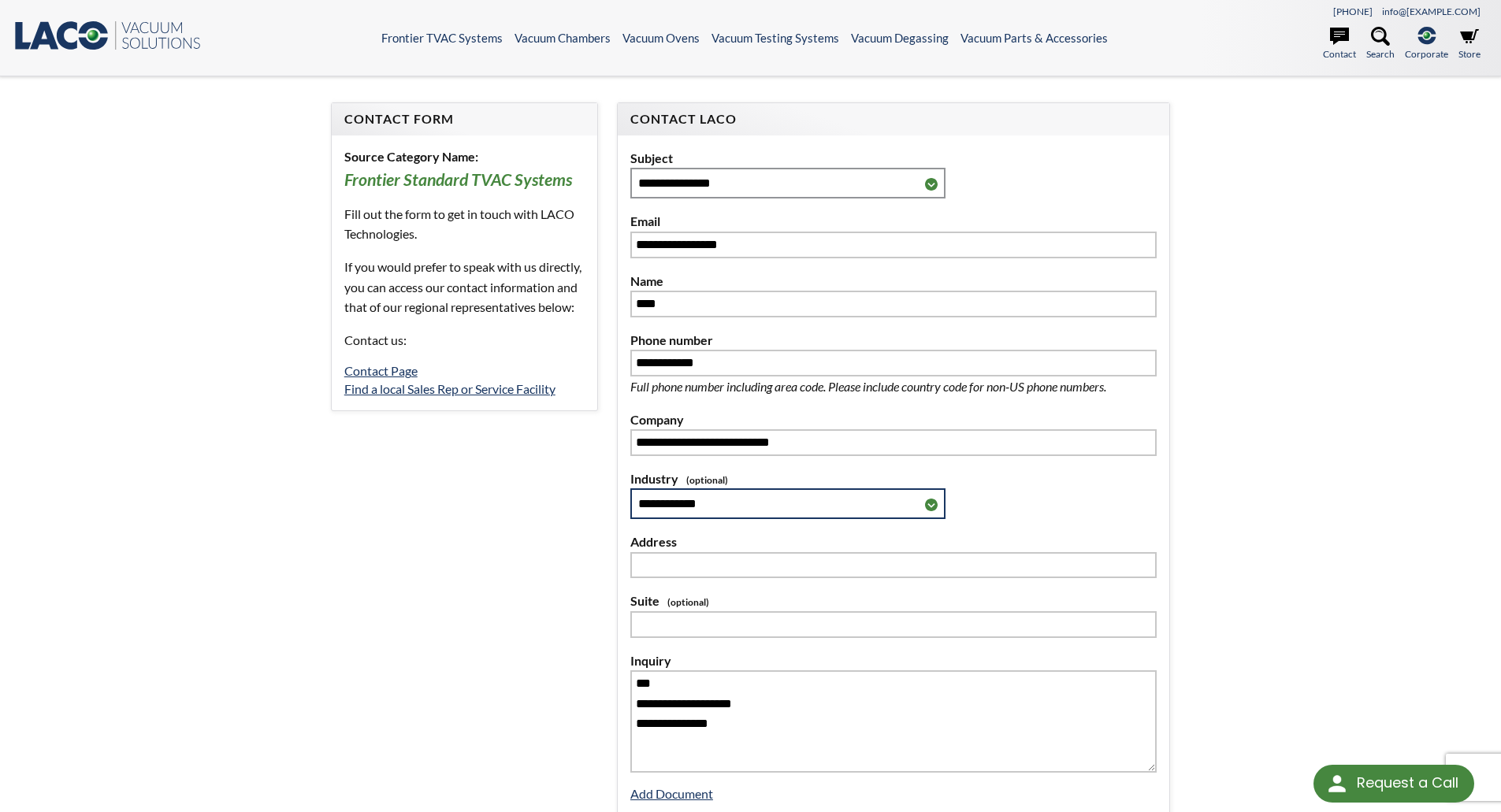 click on "**********" at bounding box center (788, 503) 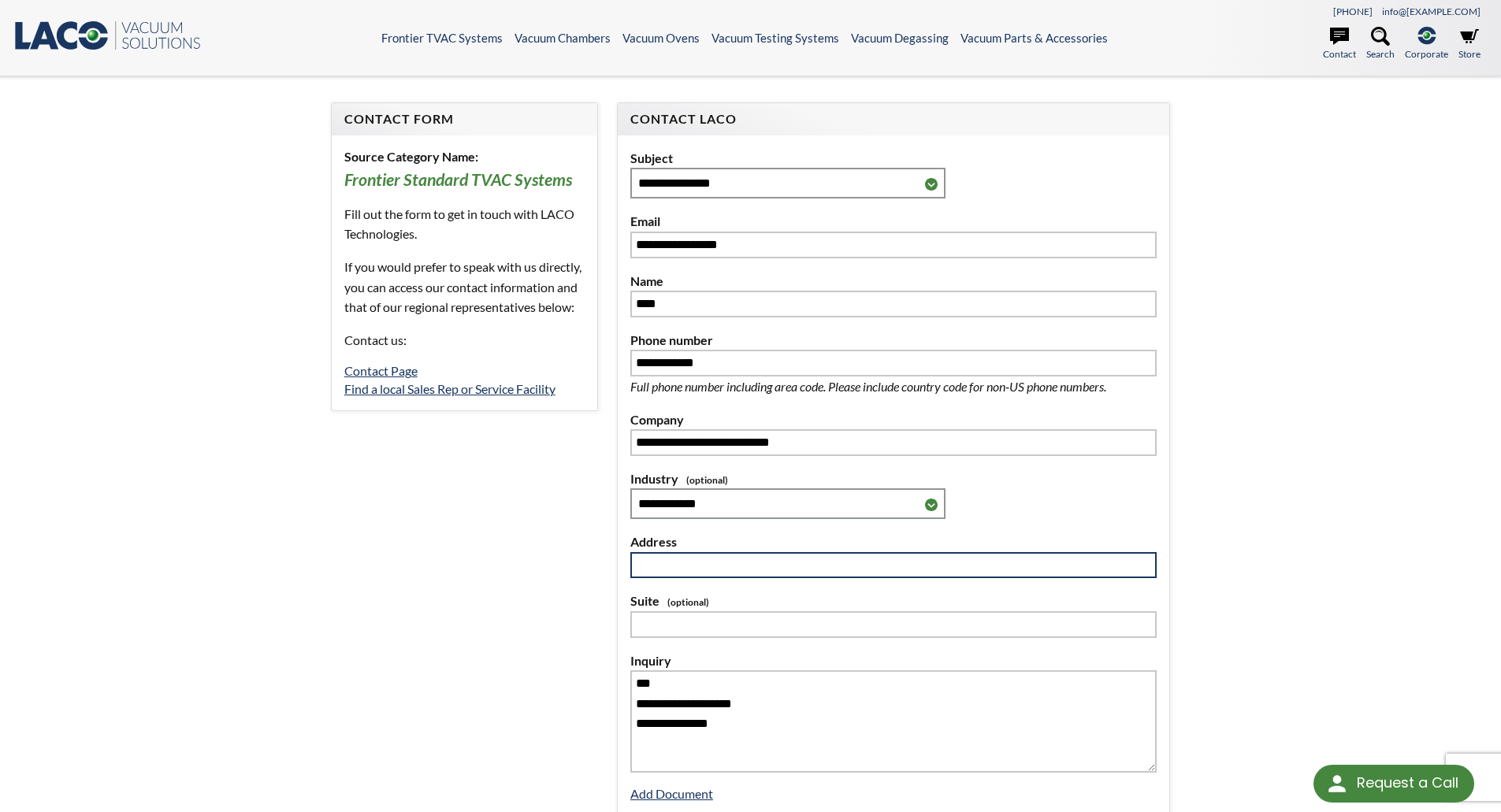 click at bounding box center (894, 565) 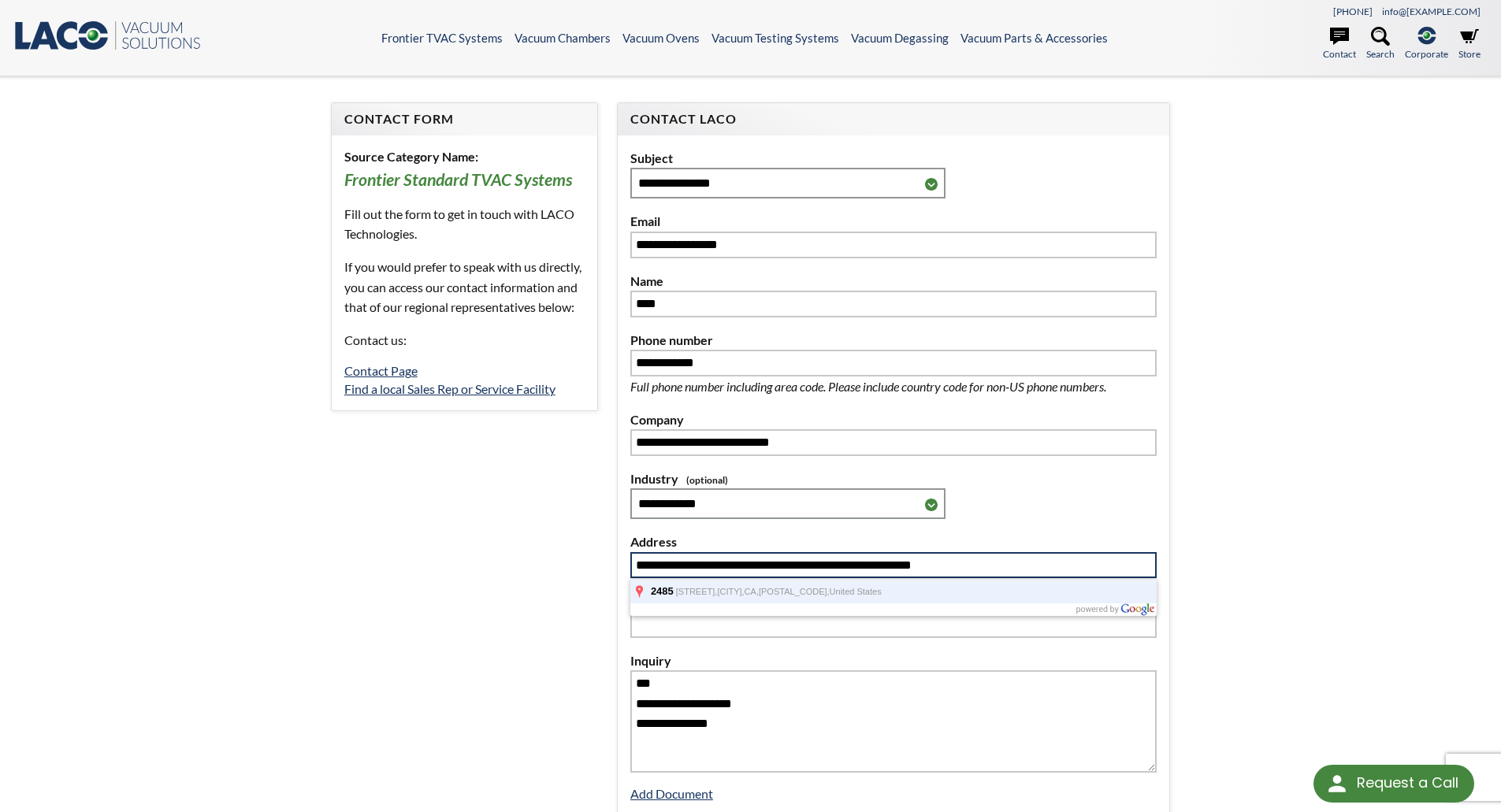 click on "Augustine Drive," at bounding box center (697, 591) 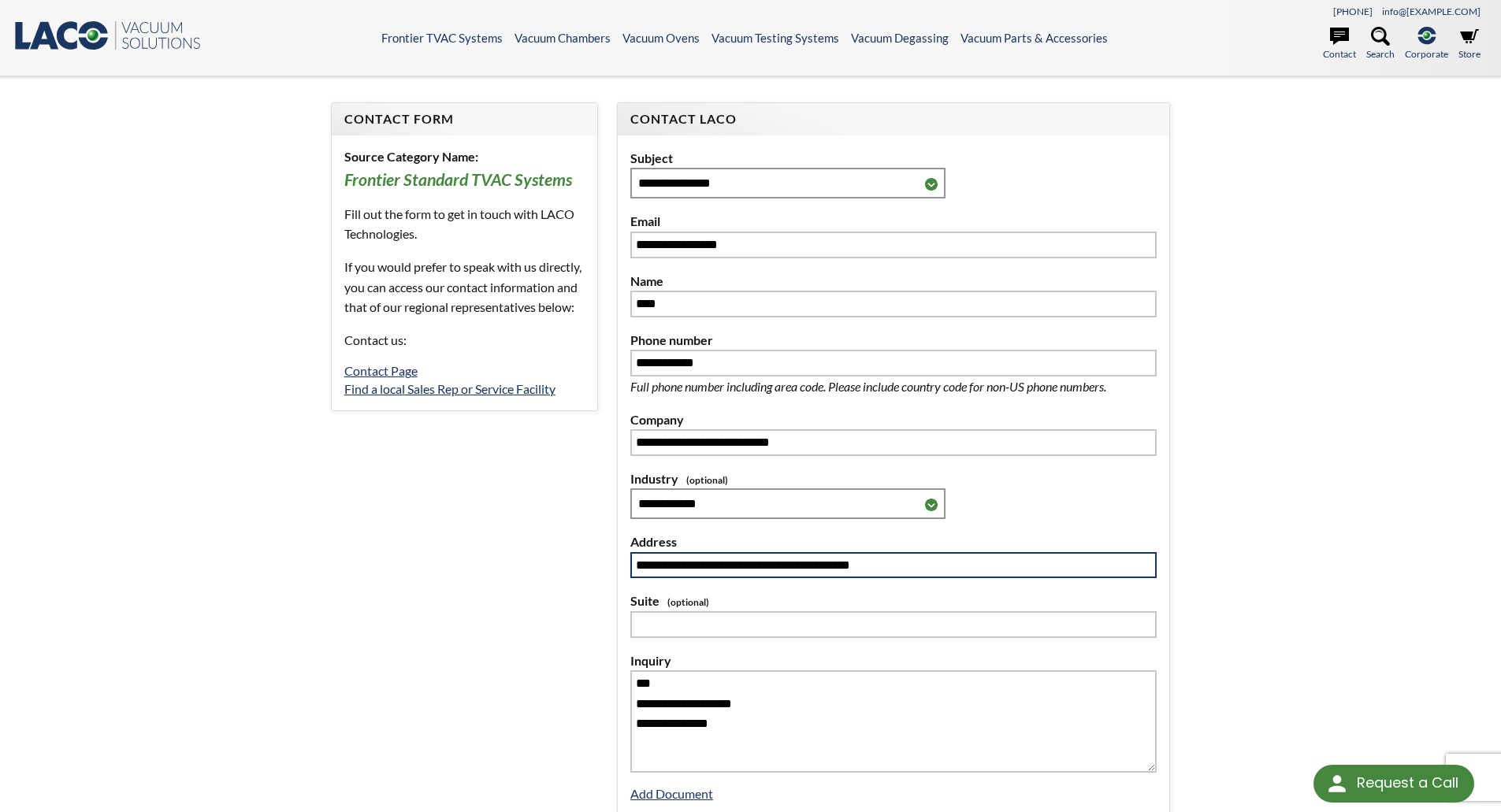 type on "**********" 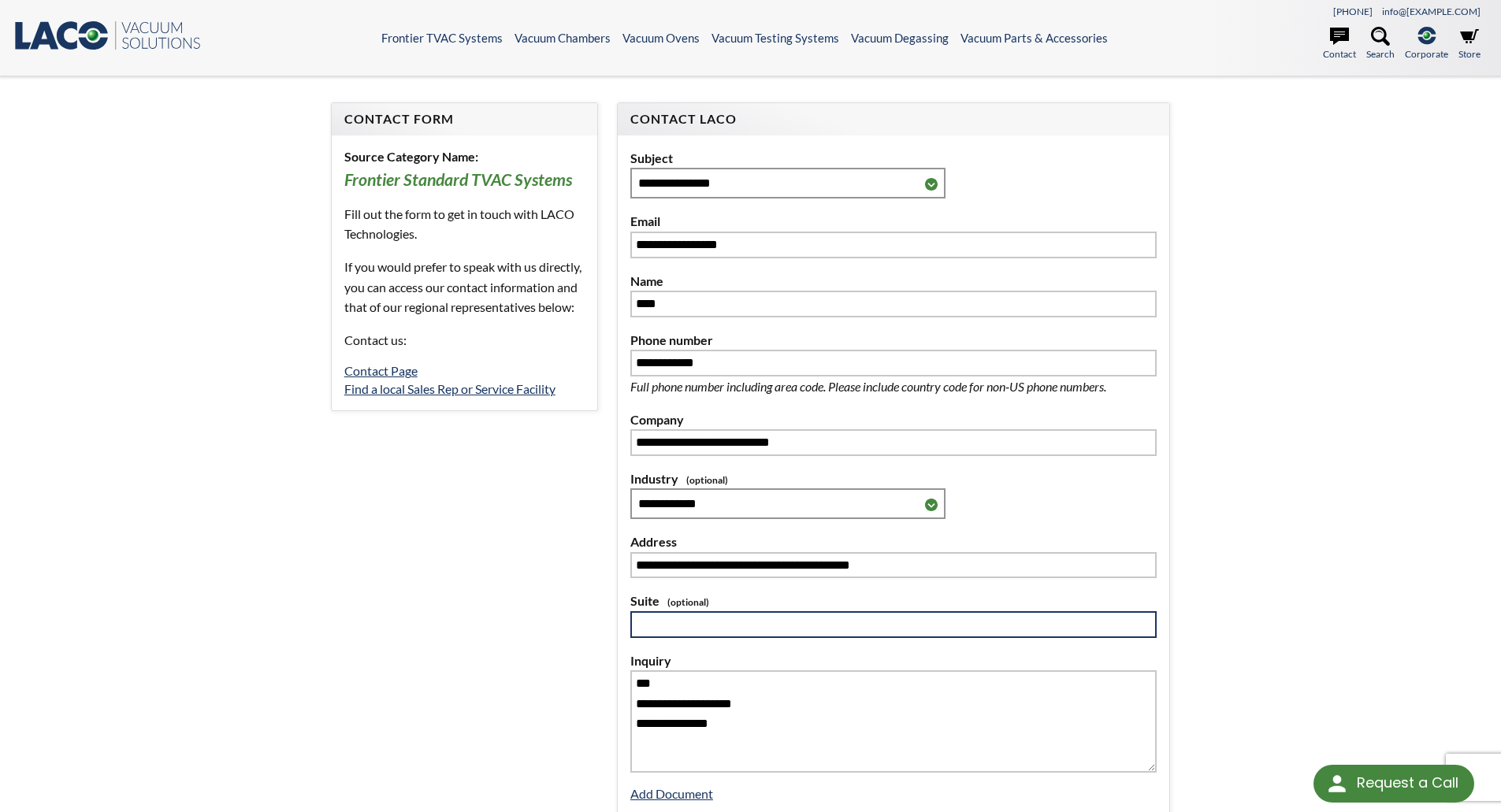 click at bounding box center [894, 625] 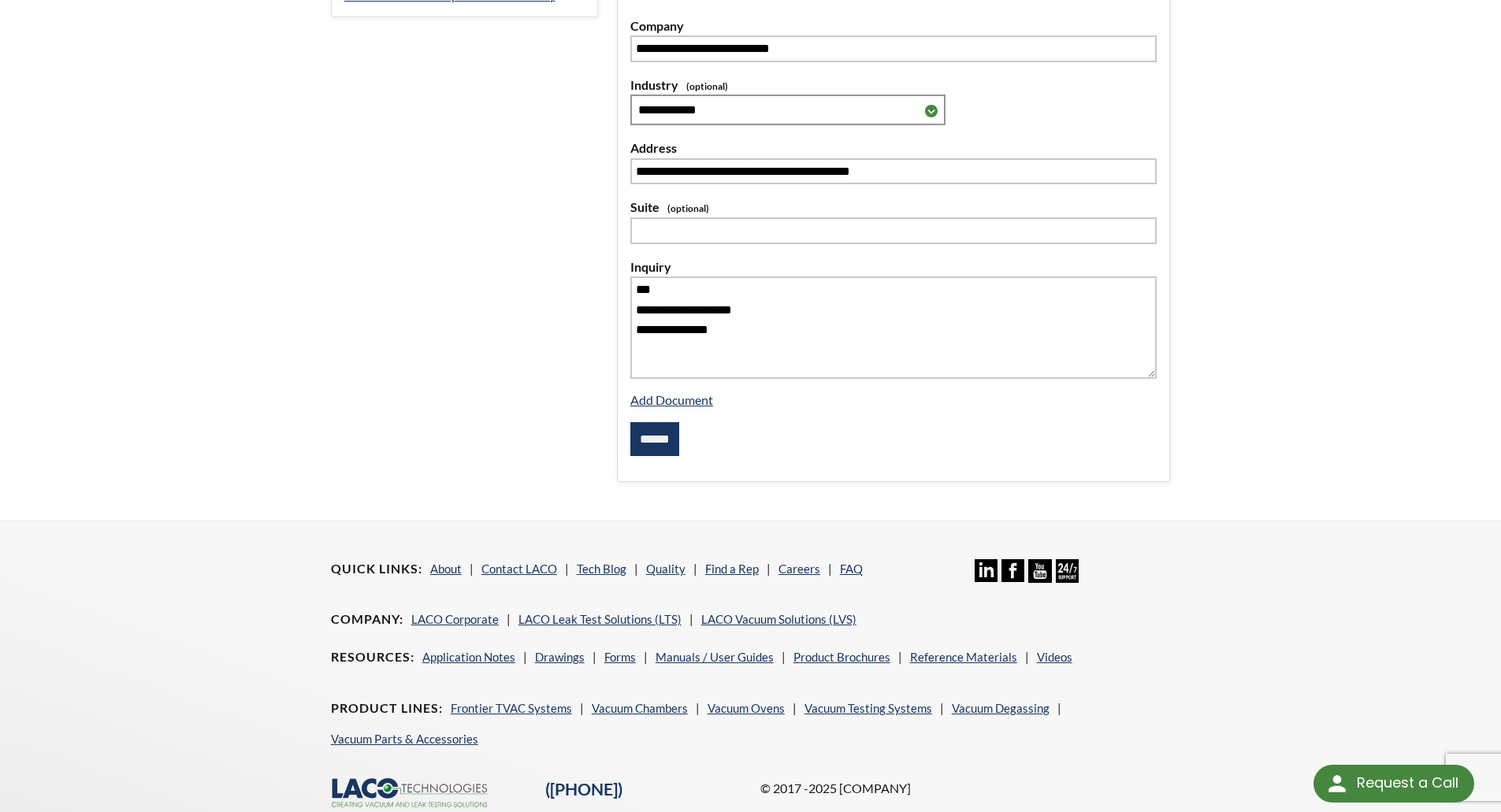click on "******" at bounding box center [655, 439] 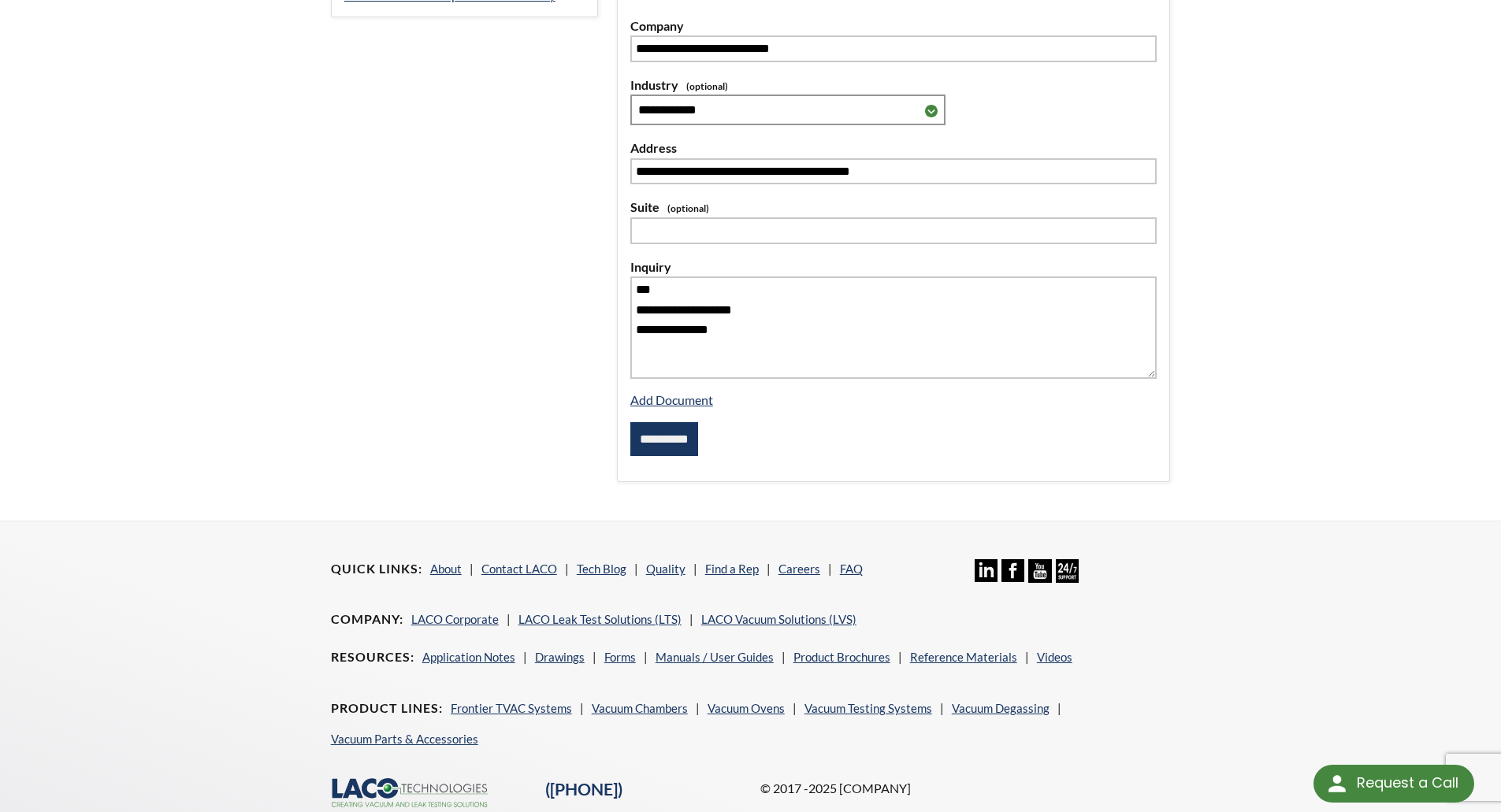 scroll, scrollTop: 222, scrollLeft: 0, axis: vertical 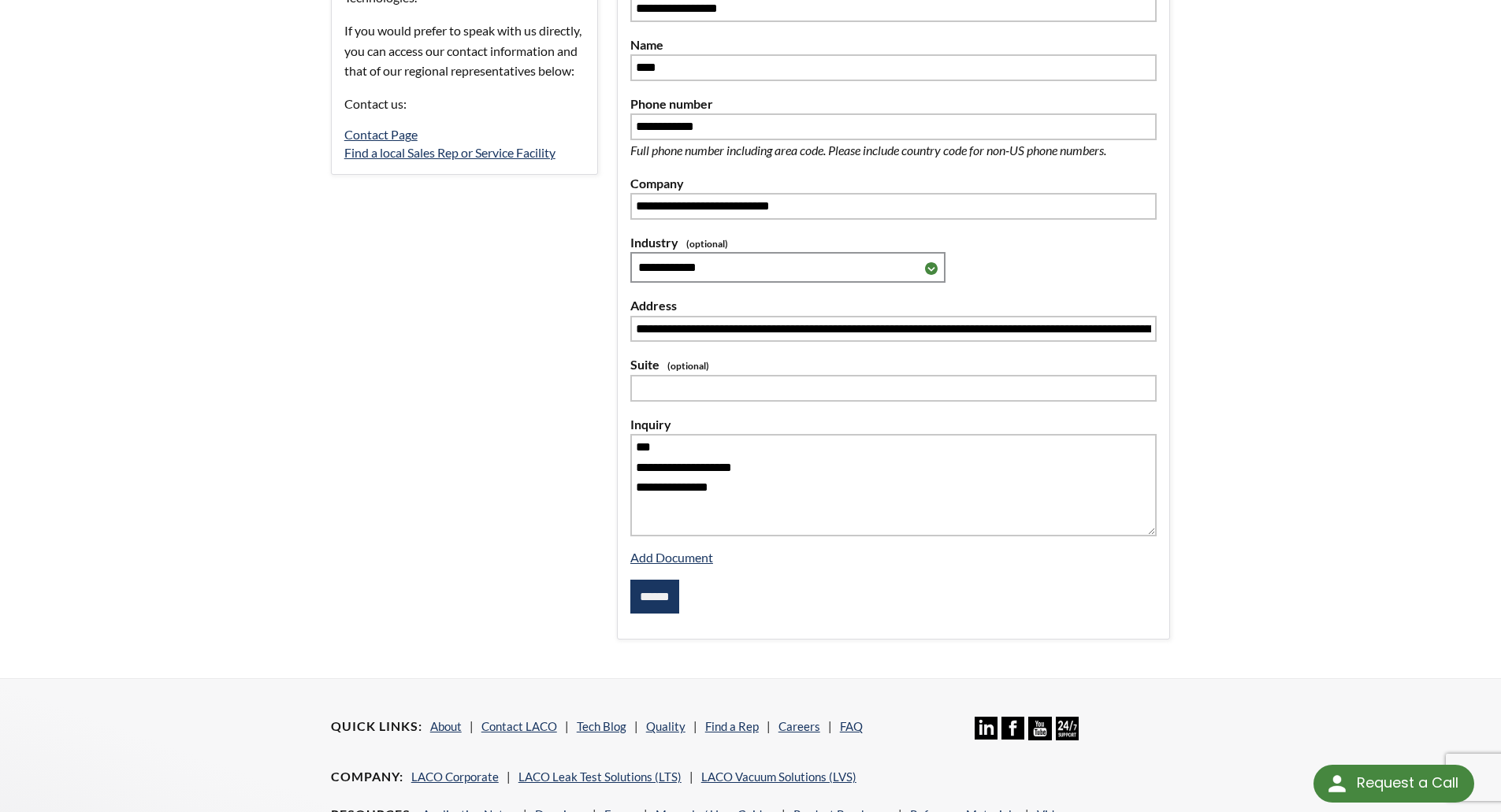 click on "******" at bounding box center (655, 597) 